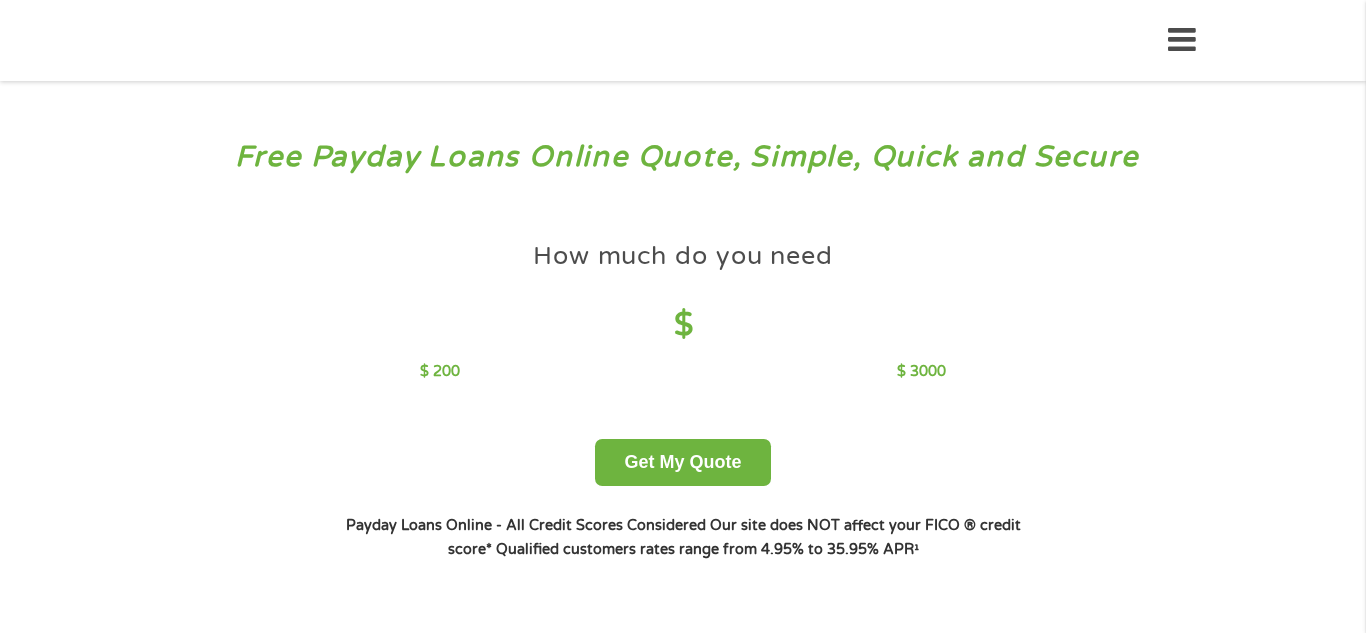 scroll, scrollTop: 0, scrollLeft: 0, axis: both 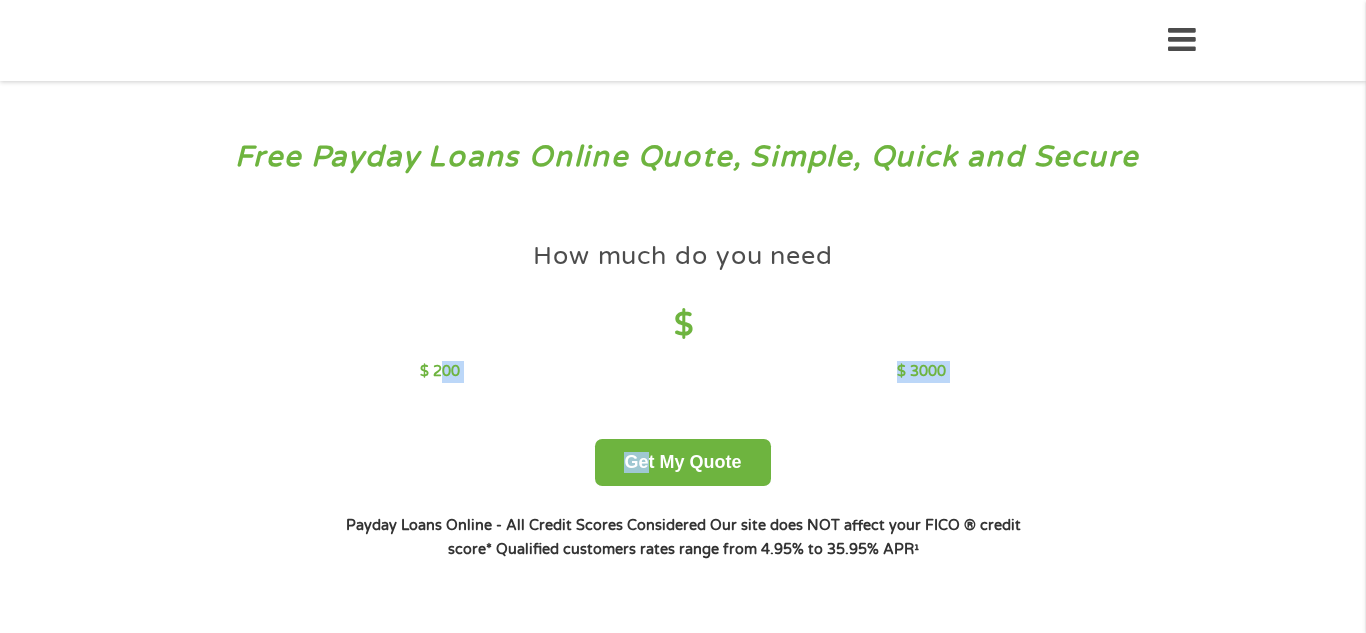 drag, startPoint x: 454, startPoint y: 379, endPoint x: 650, endPoint y: 404, distance: 197.58795 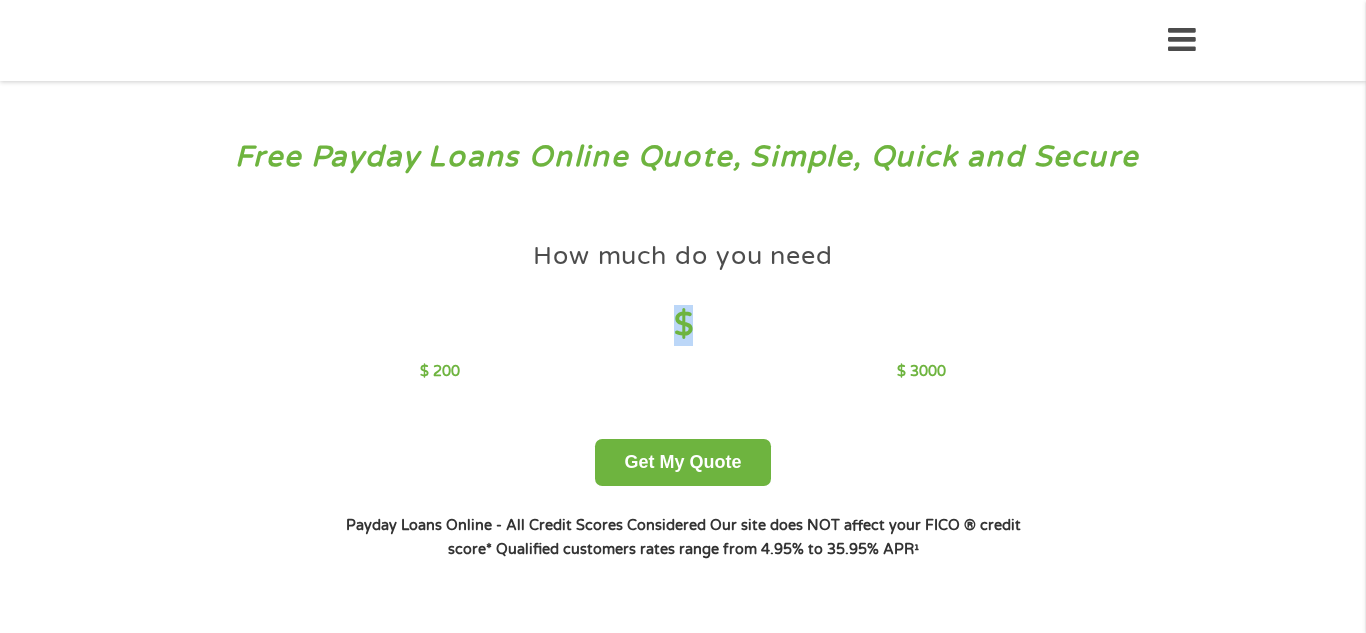 drag, startPoint x: 688, startPoint y: 315, endPoint x: 558, endPoint y: 363, distance: 138.57849 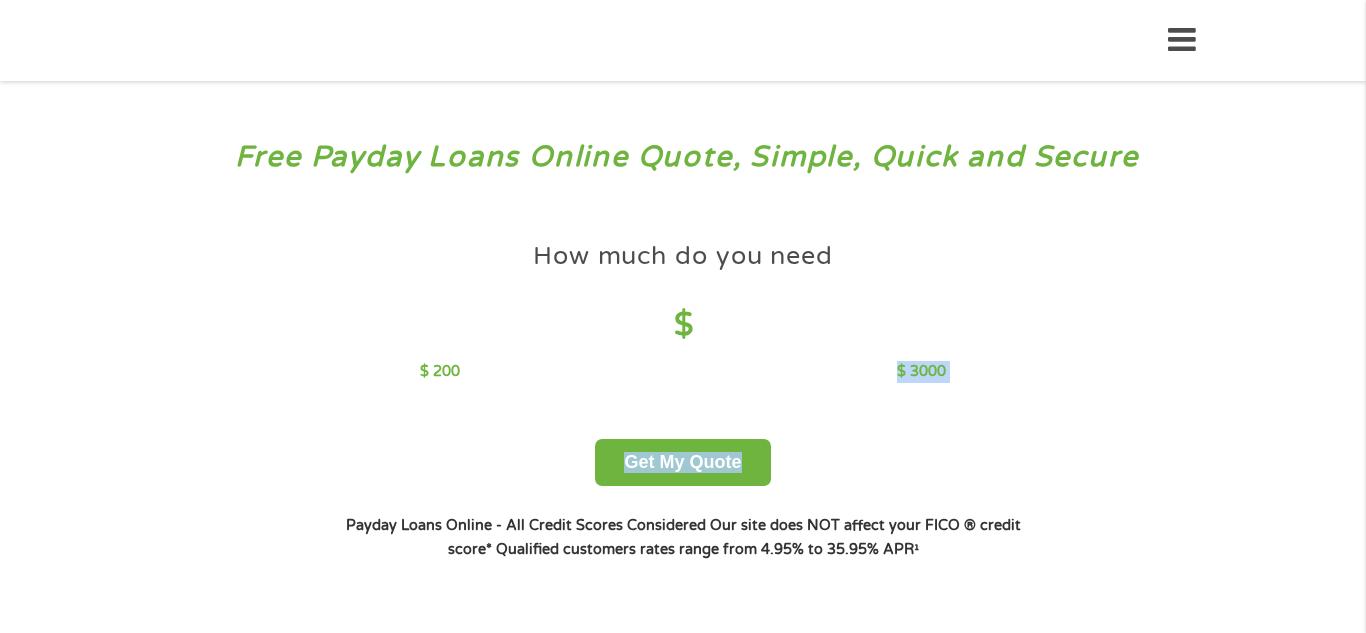 drag, startPoint x: 533, startPoint y: 378, endPoint x: 828, endPoint y: 404, distance: 296.14355 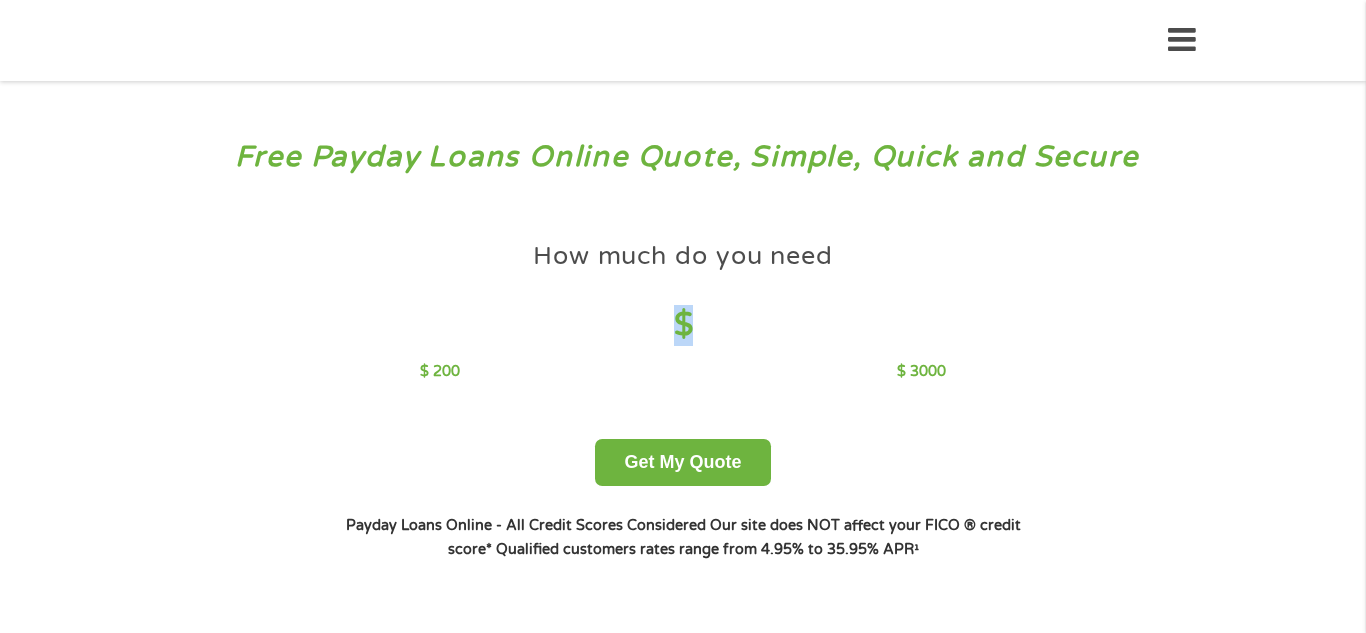 drag, startPoint x: 698, startPoint y: 350, endPoint x: 437, endPoint y: 333, distance: 261.55304 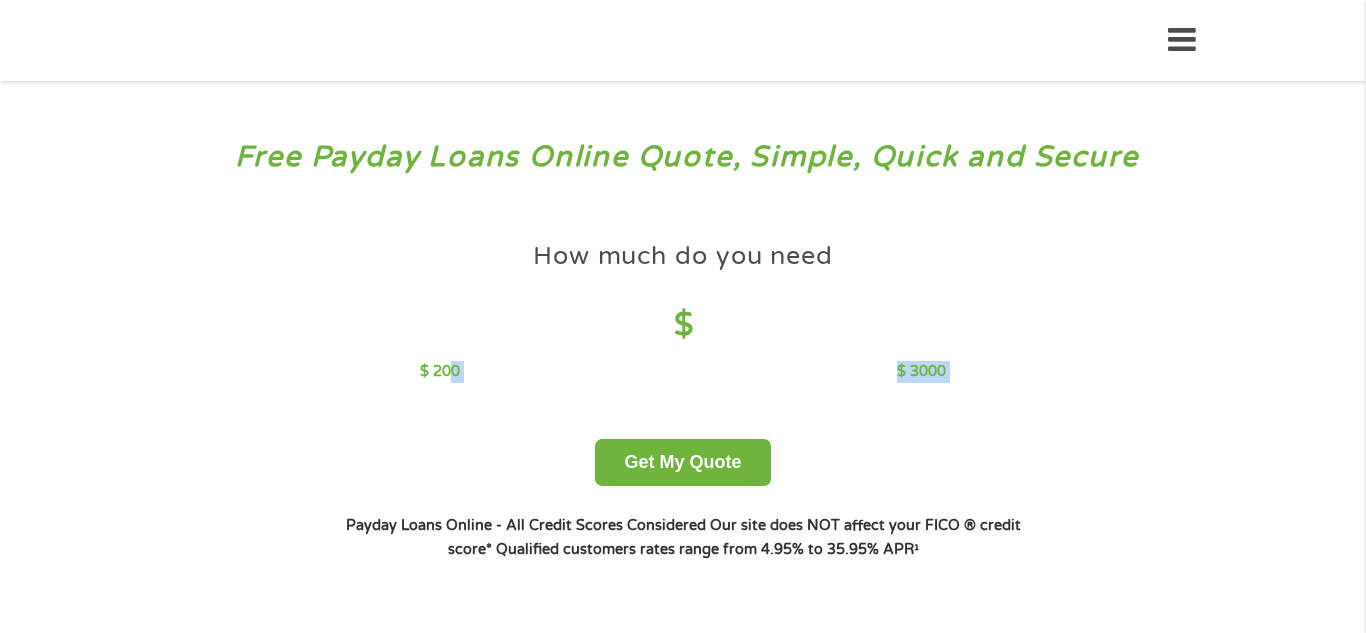 drag, startPoint x: 448, startPoint y: 370, endPoint x: 552, endPoint y: 386, distance: 105.22357 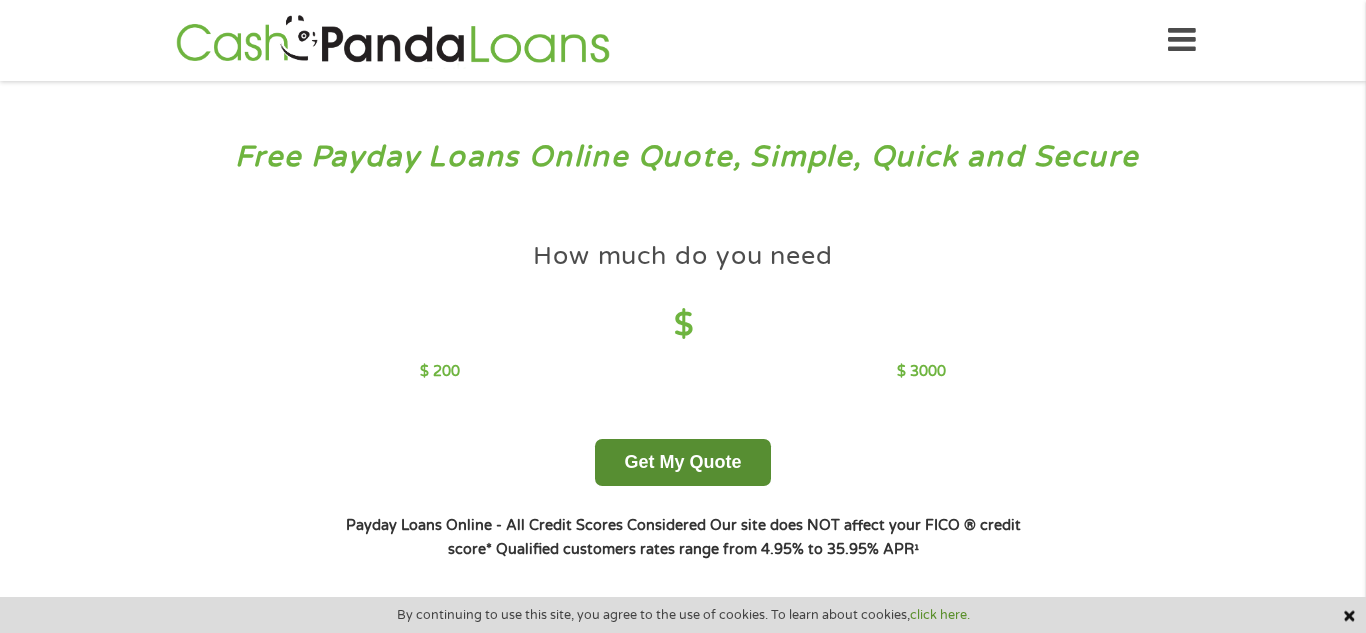 click on "Get My Quote" at bounding box center (682, 462) 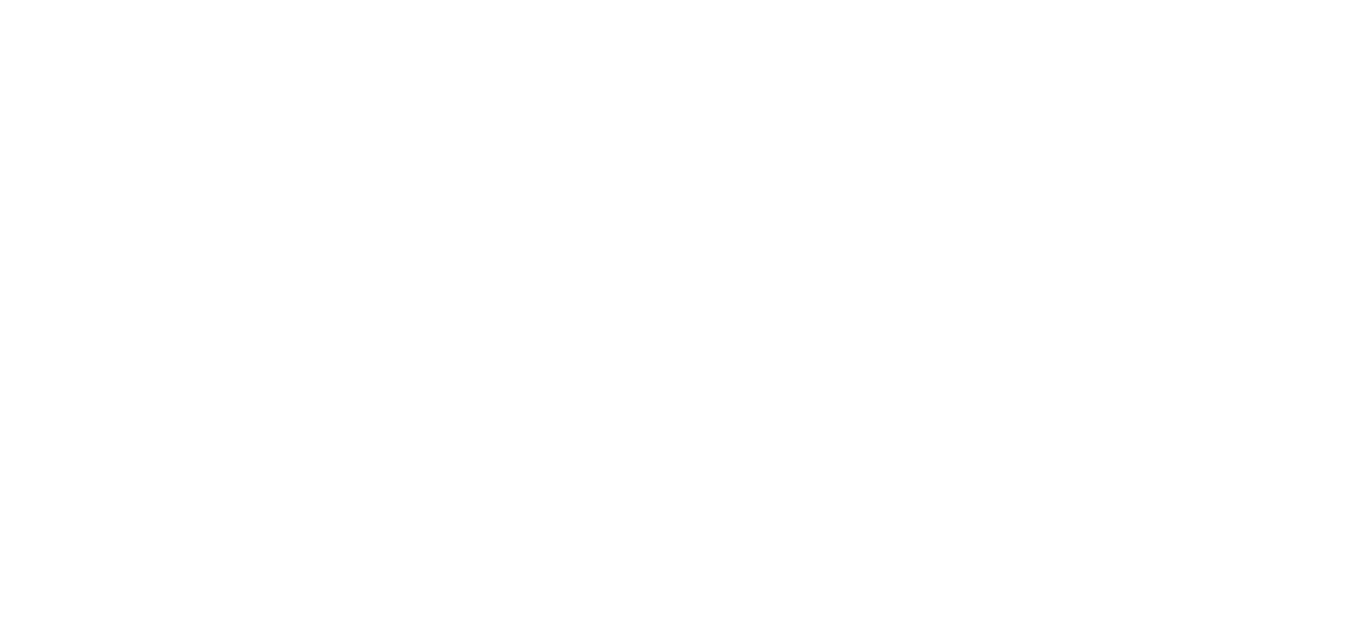 scroll, scrollTop: 0, scrollLeft: 0, axis: both 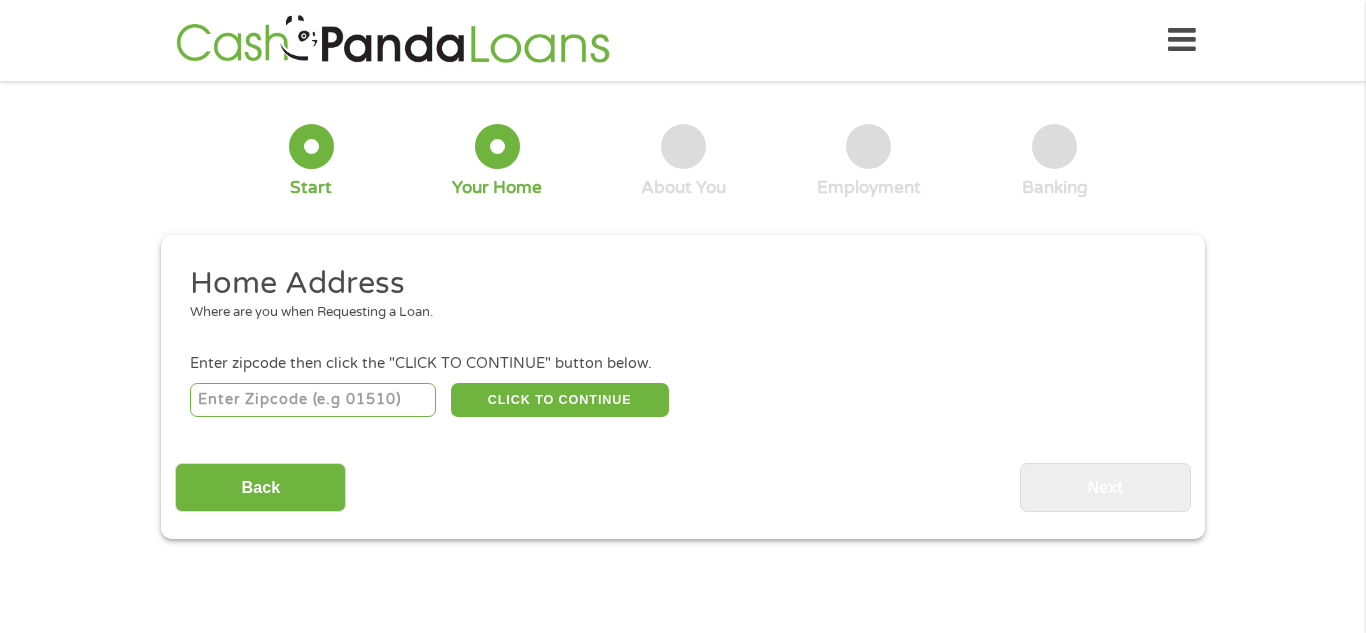 click at bounding box center (313, 400) 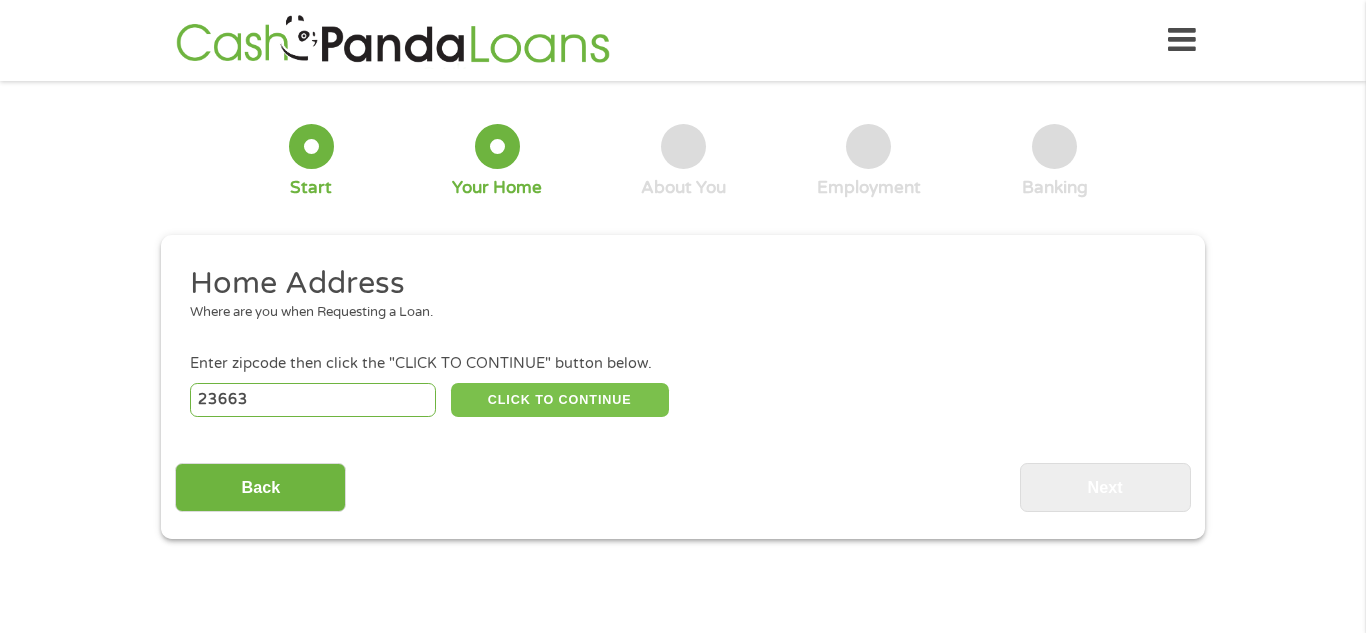 type on "23663" 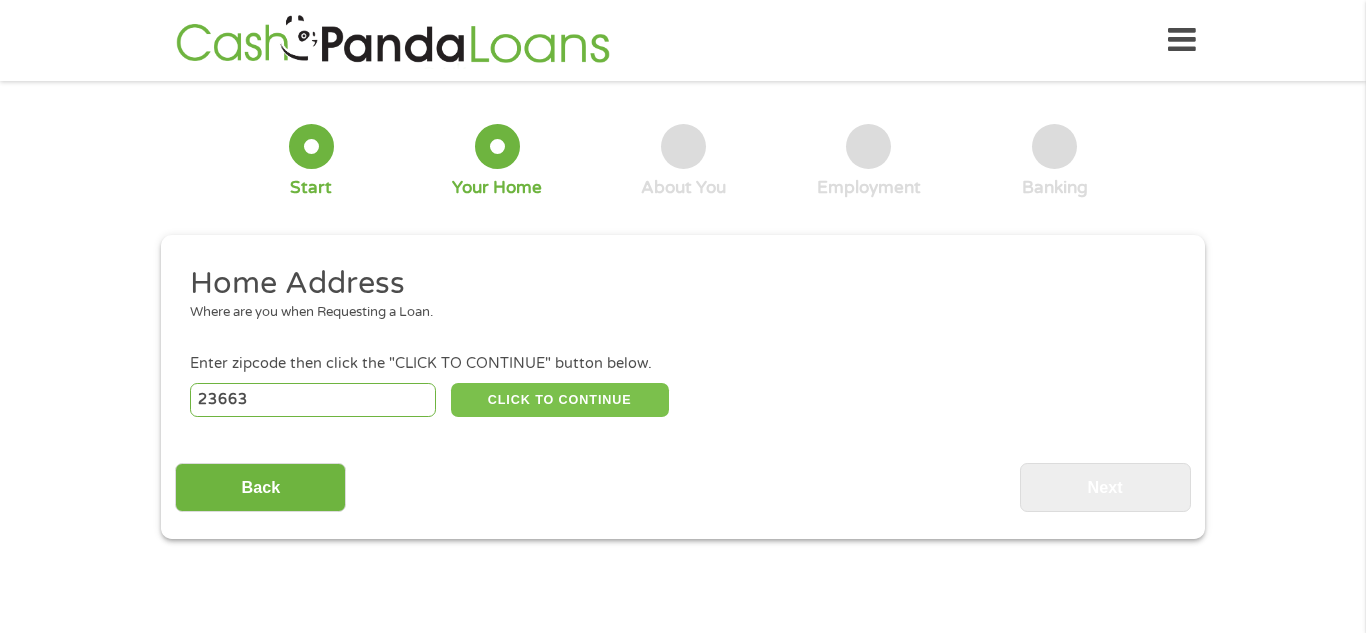 type on "23663" 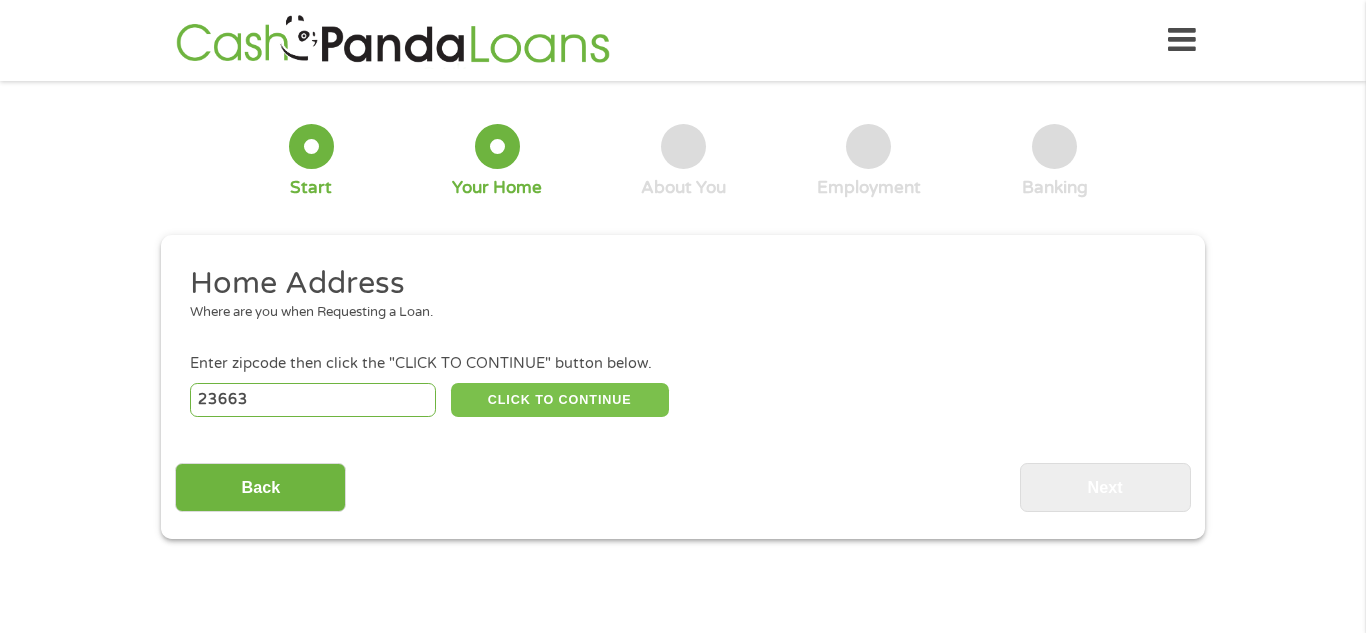 type on "[CITY]" 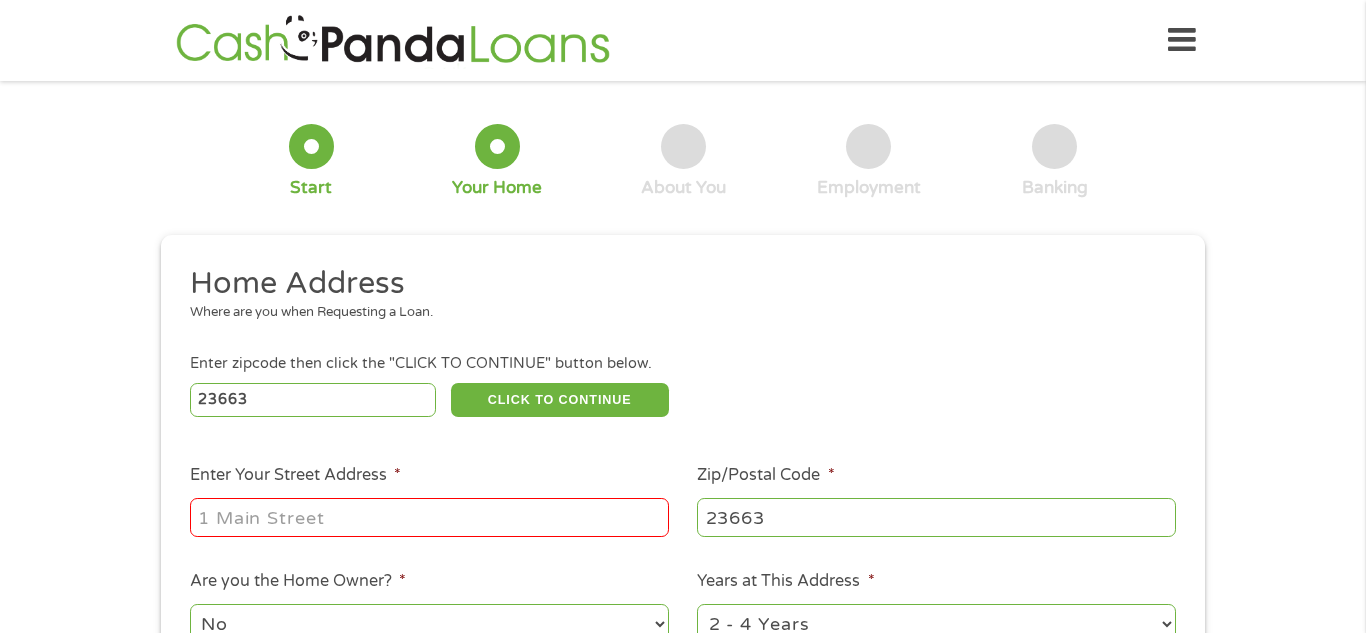 click on "Enter Your Street Address *" at bounding box center (429, 517) 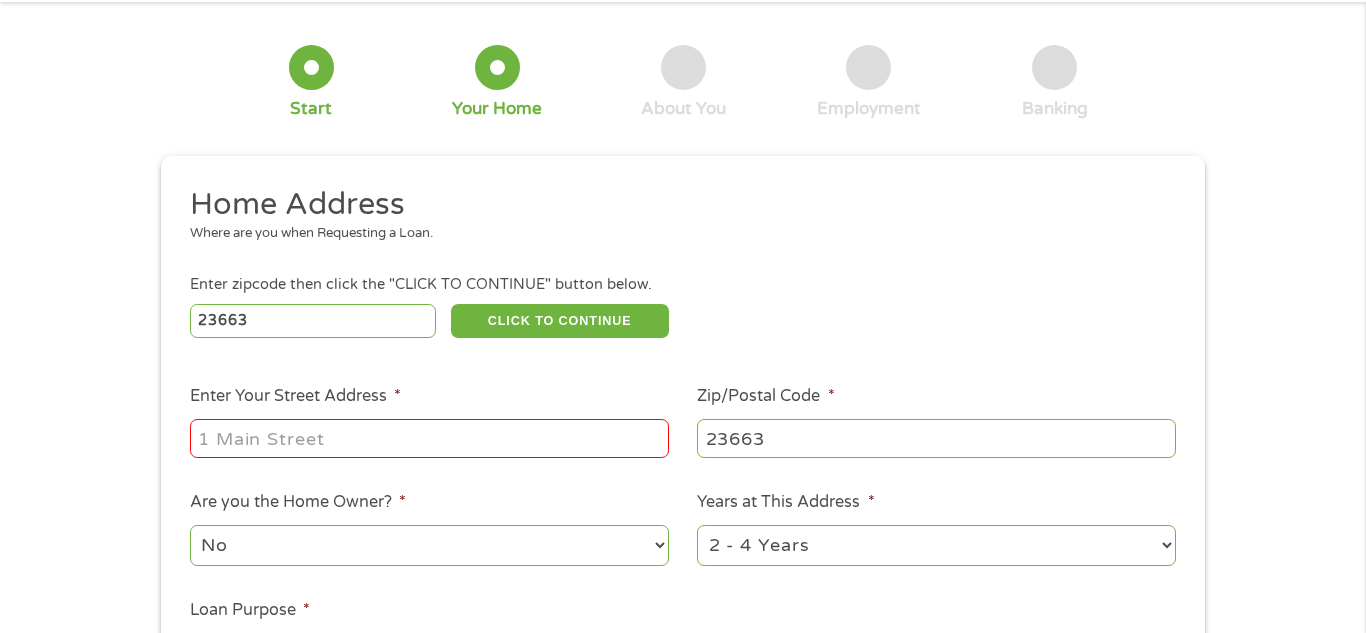 scroll, scrollTop: 105, scrollLeft: 0, axis: vertical 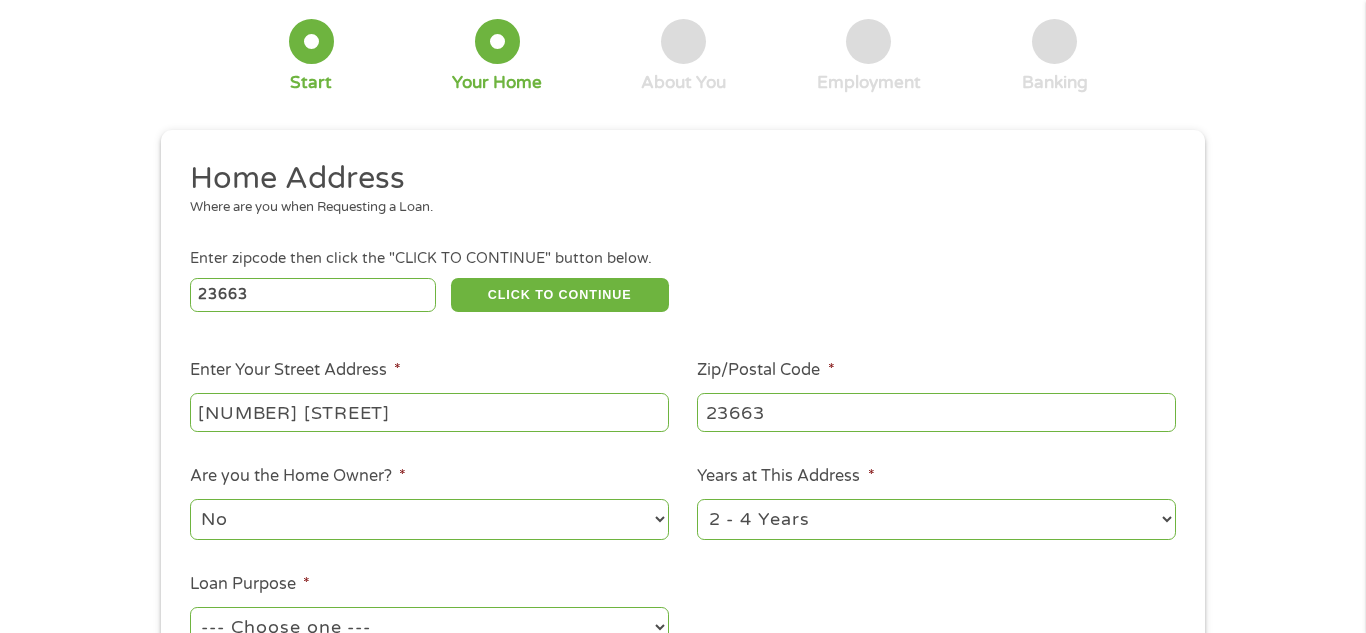 type on "[NUMBER] [STREET]" 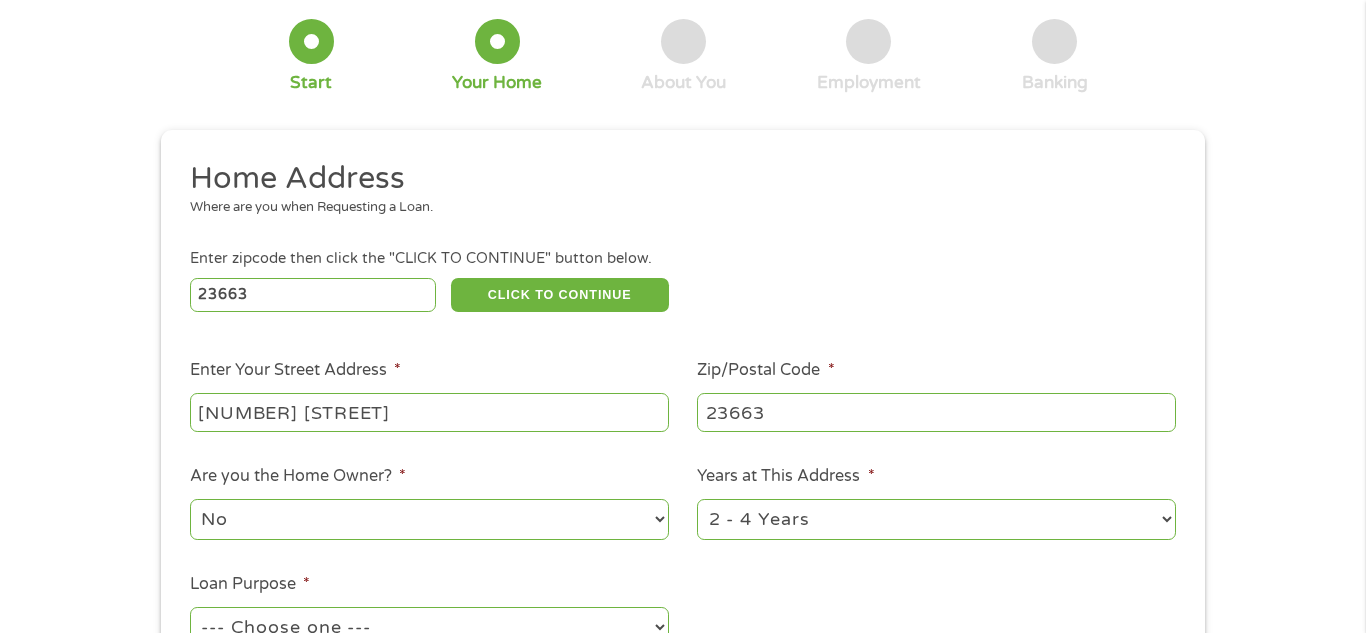 click on "1 Year or less 1 - 2 Years 2 - 4 Years Over 4 Years" at bounding box center [936, 519] 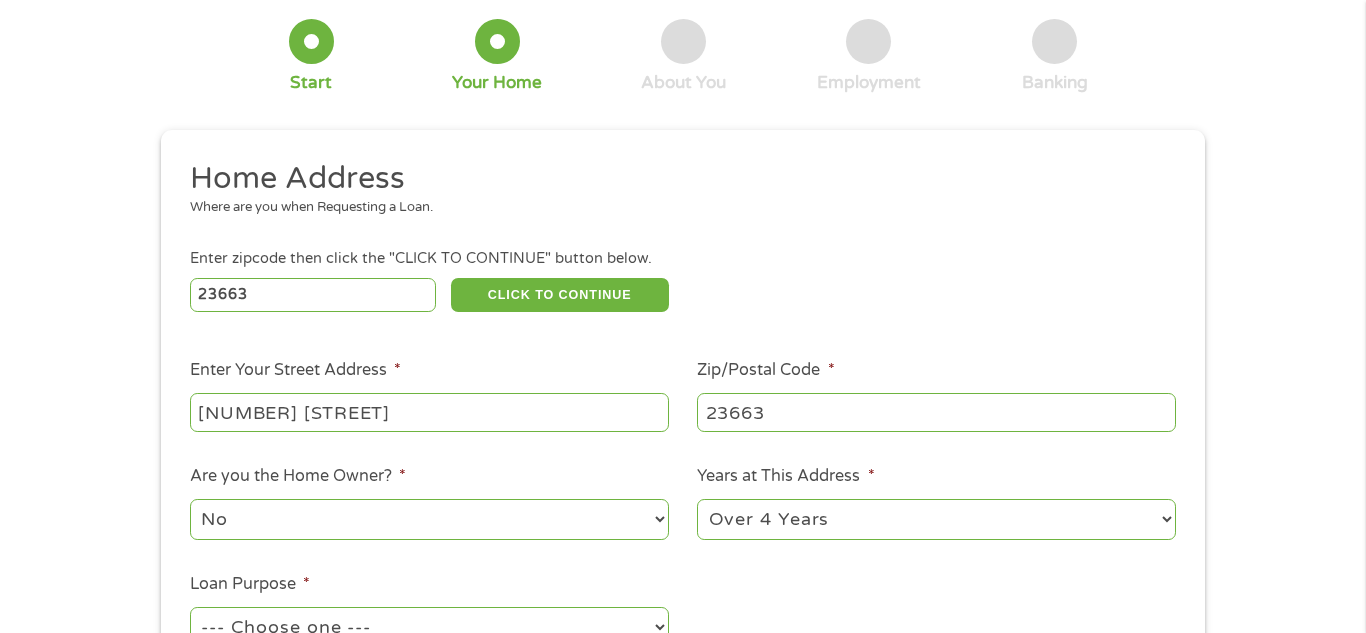 click on "1 Year or less 1 - 2 Years 2 - 4 Years Over 4 Years" at bounding box center [936, 519] 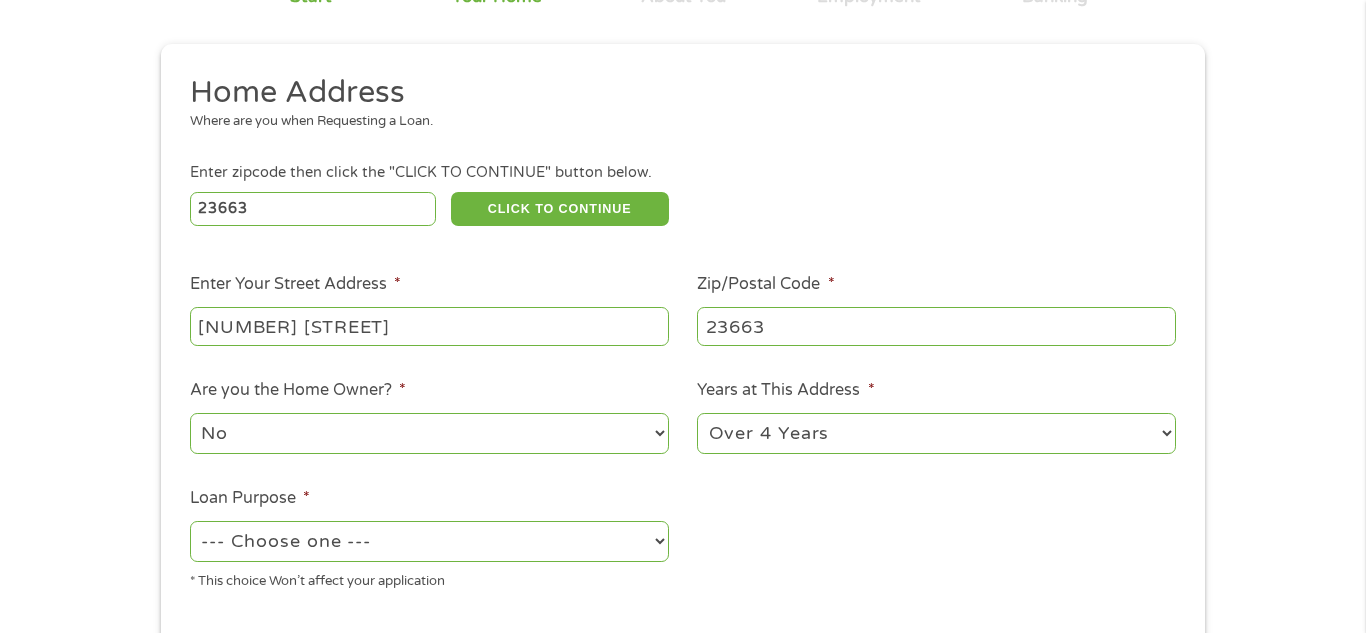 scroll, scrollTop: 194, scrollLeft: 0, axis: vertical 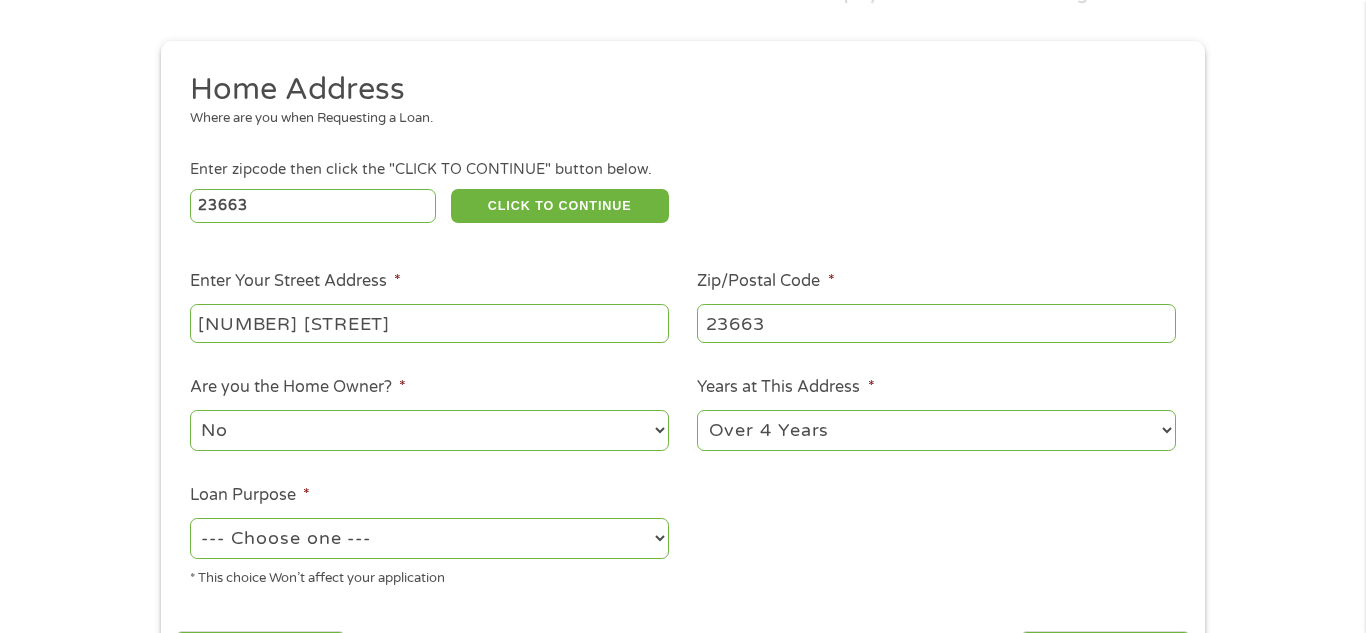 click on "--- Choose one --- Pay Bills Debt Consolidation Home Improvement Major Purchase Car Loan Short Term Cash Medical Expenses Other" at bounding box center [429, 538] 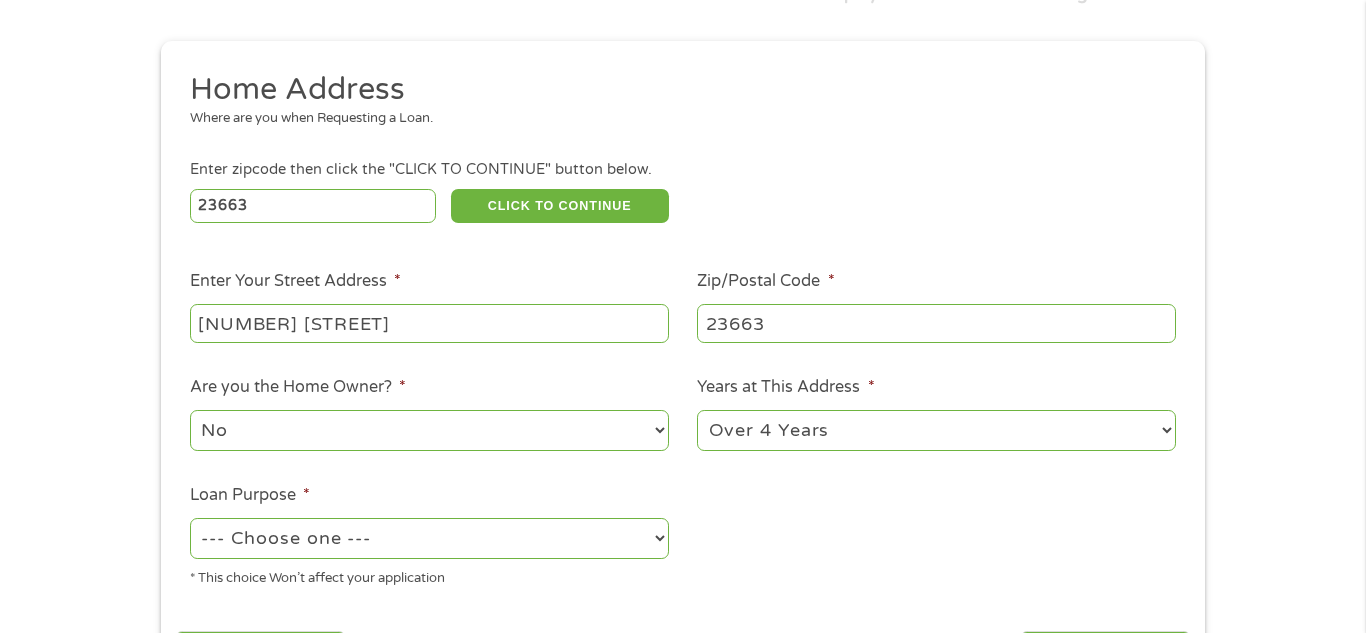 select on "shorttermcash" 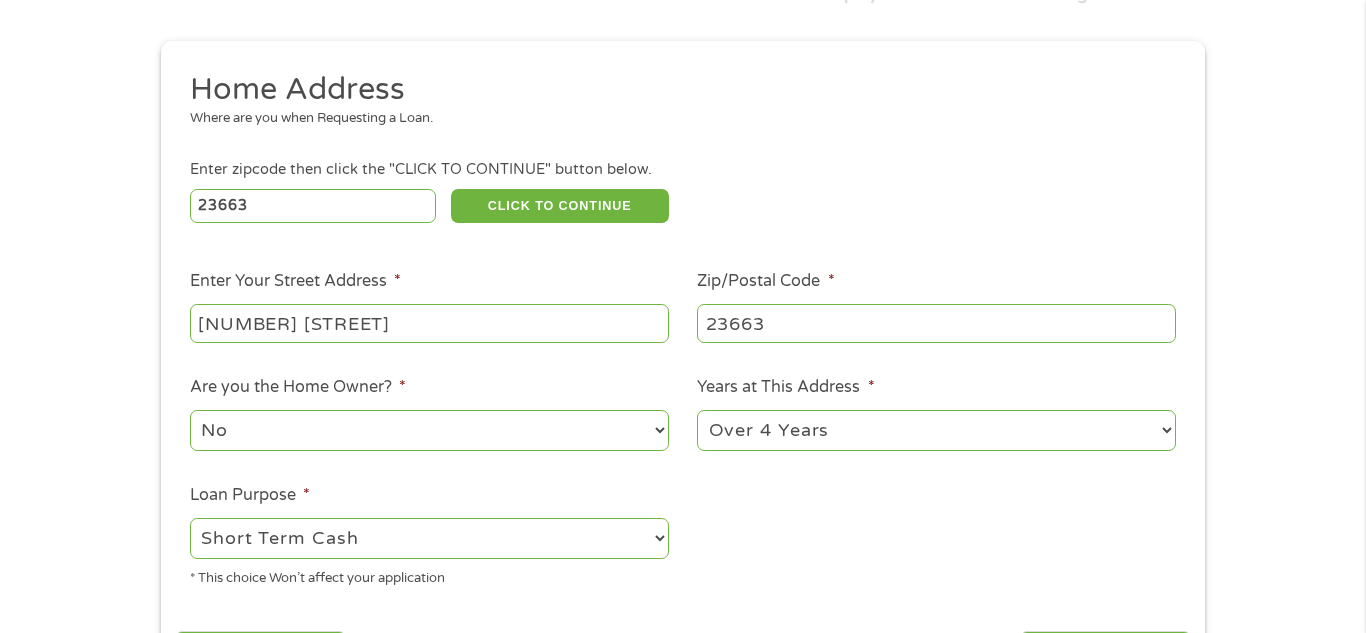 click on "--- Choose one --- Pay Bills Debt Consolidation Home Improvement Major Purchase Car Loan Short Term Cash Medical Expenses Other" at bounding box center (429, 538) 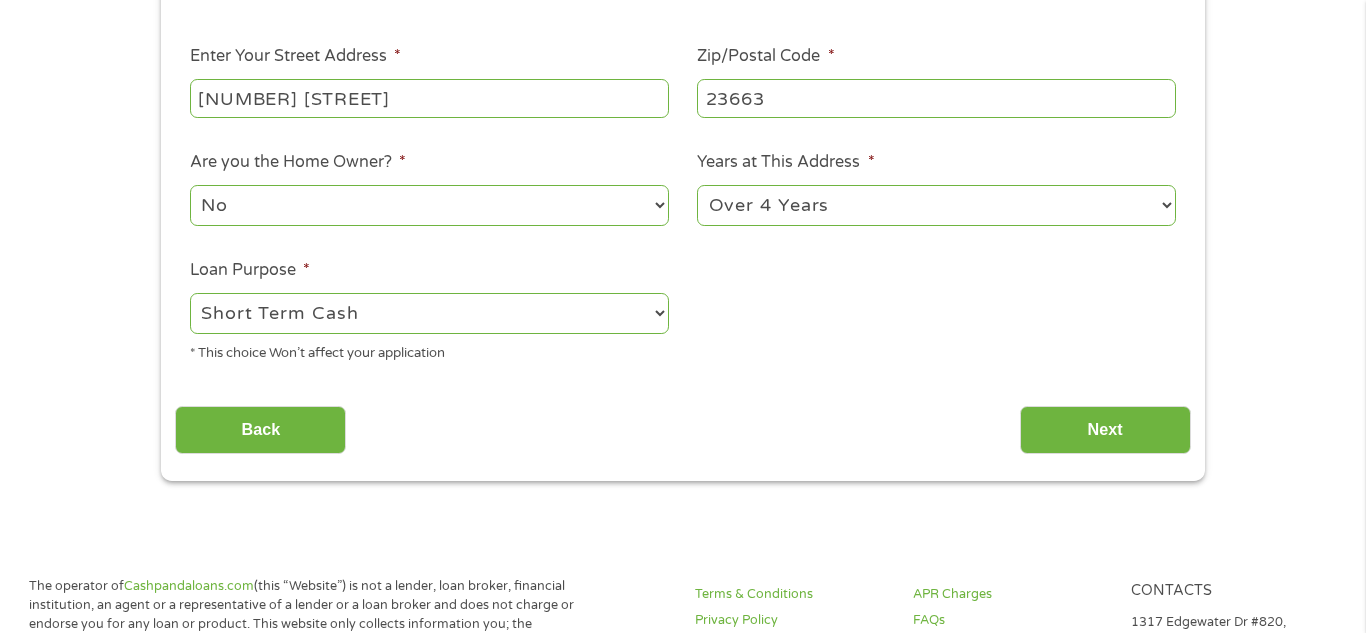scroll, scrollTop: 432, scrollLeft: 0, axis: vertical 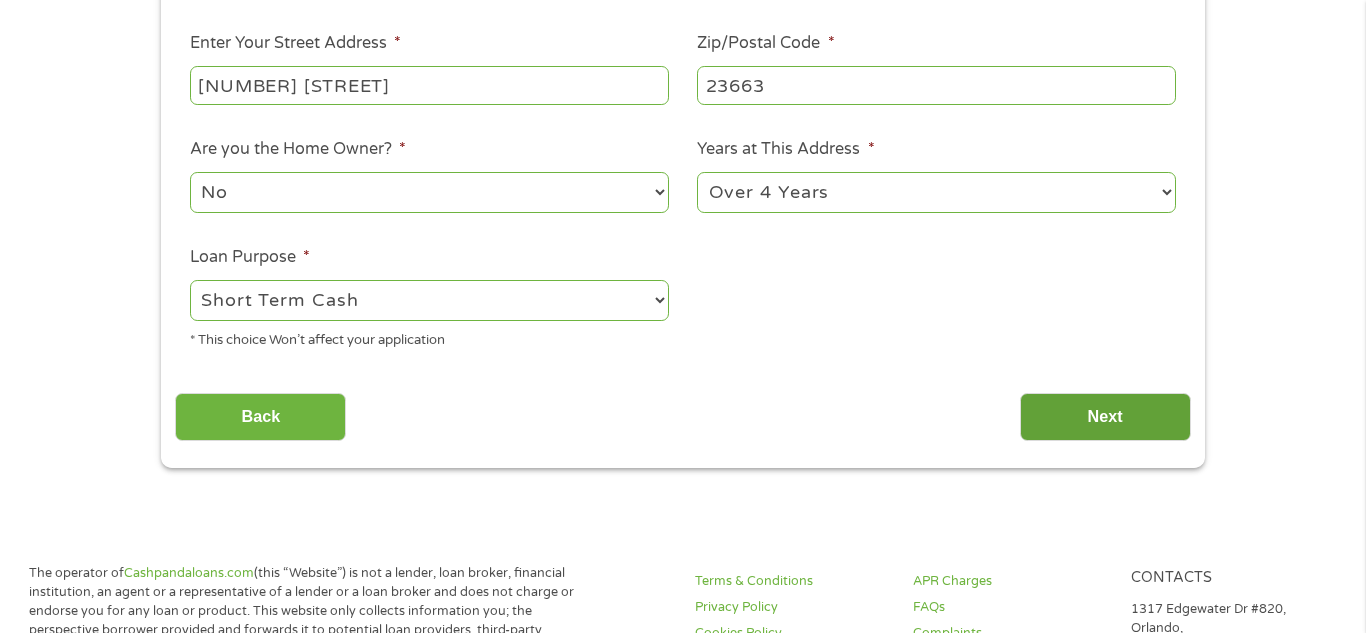 click on "Next" at bounding box center (1105, 417) 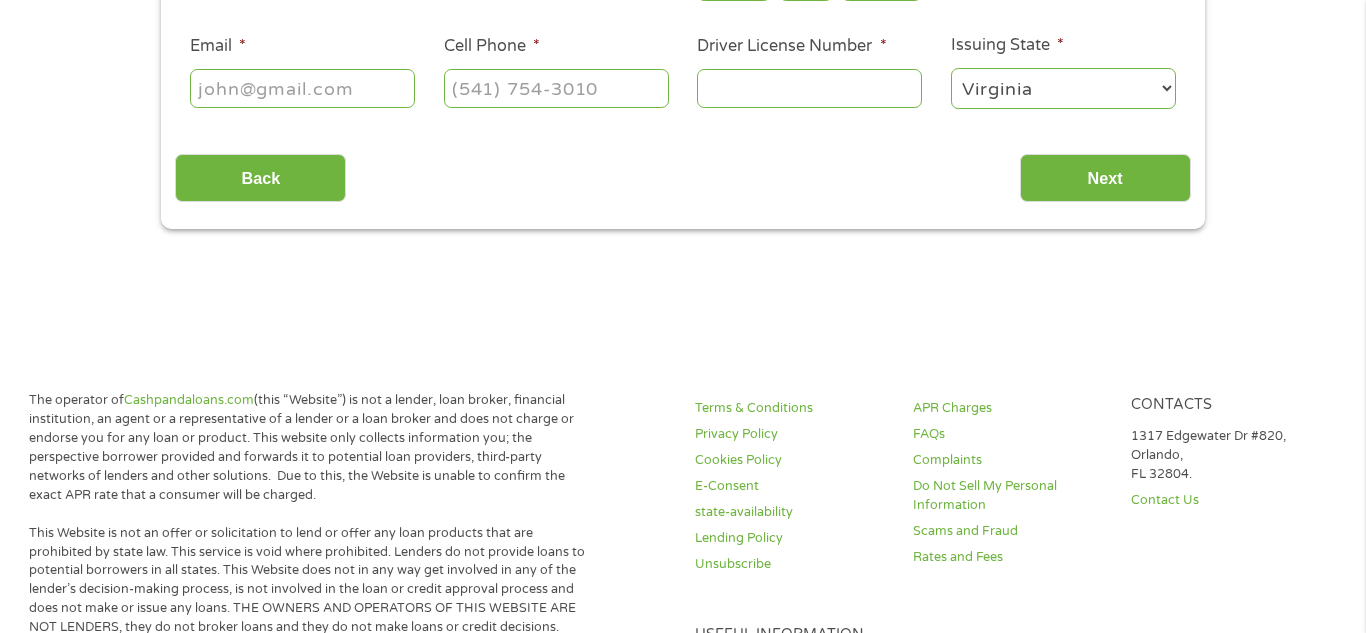 scroll, scrollTop: 8, scrollLeft: 8, axis: both 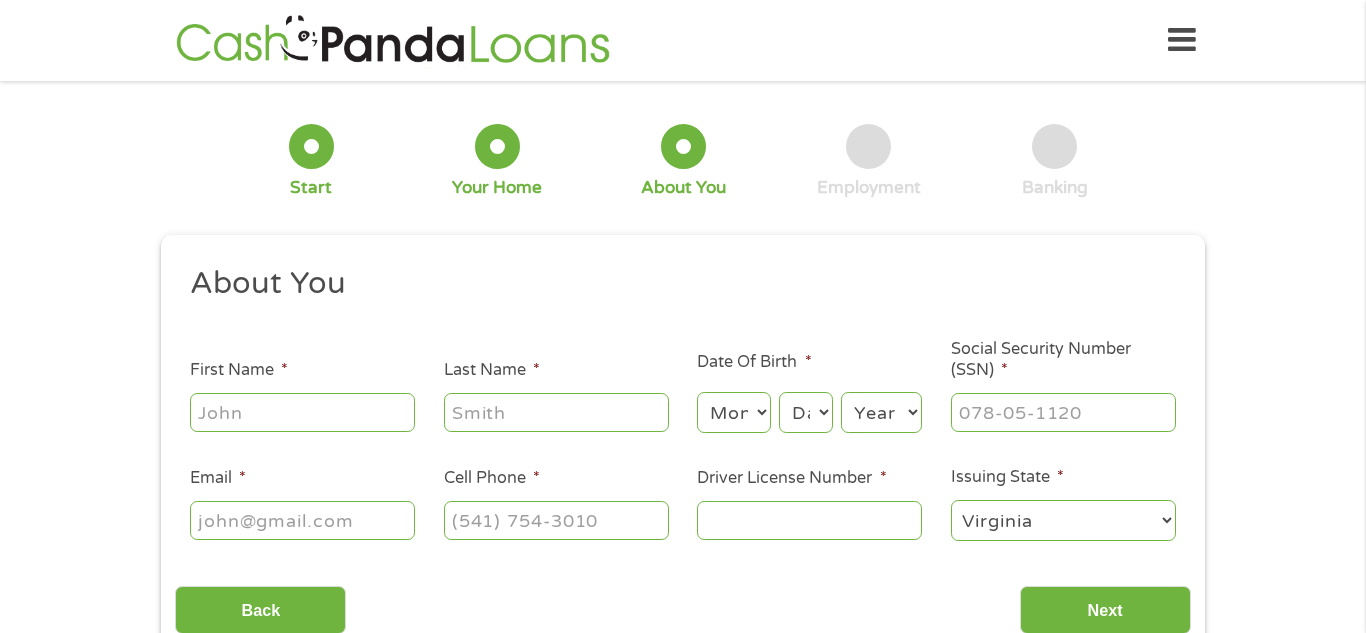 click on "First Name *" at bounding box center (302, 412) 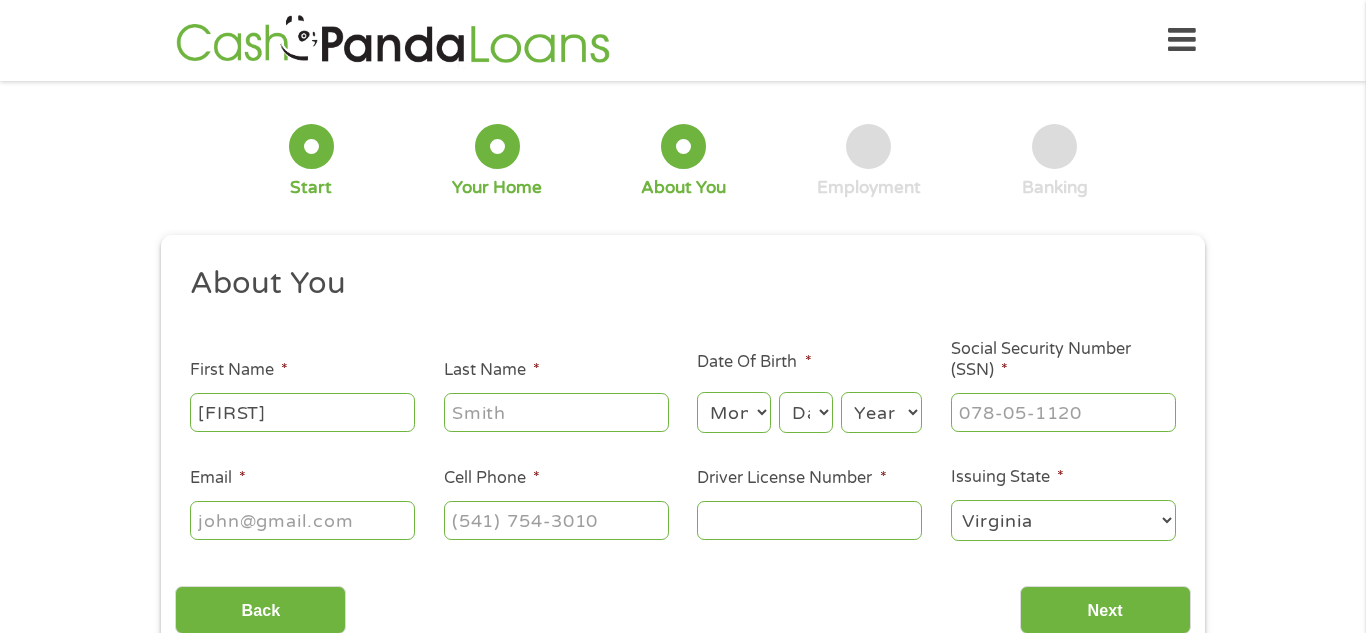 type on "[FIRST]" 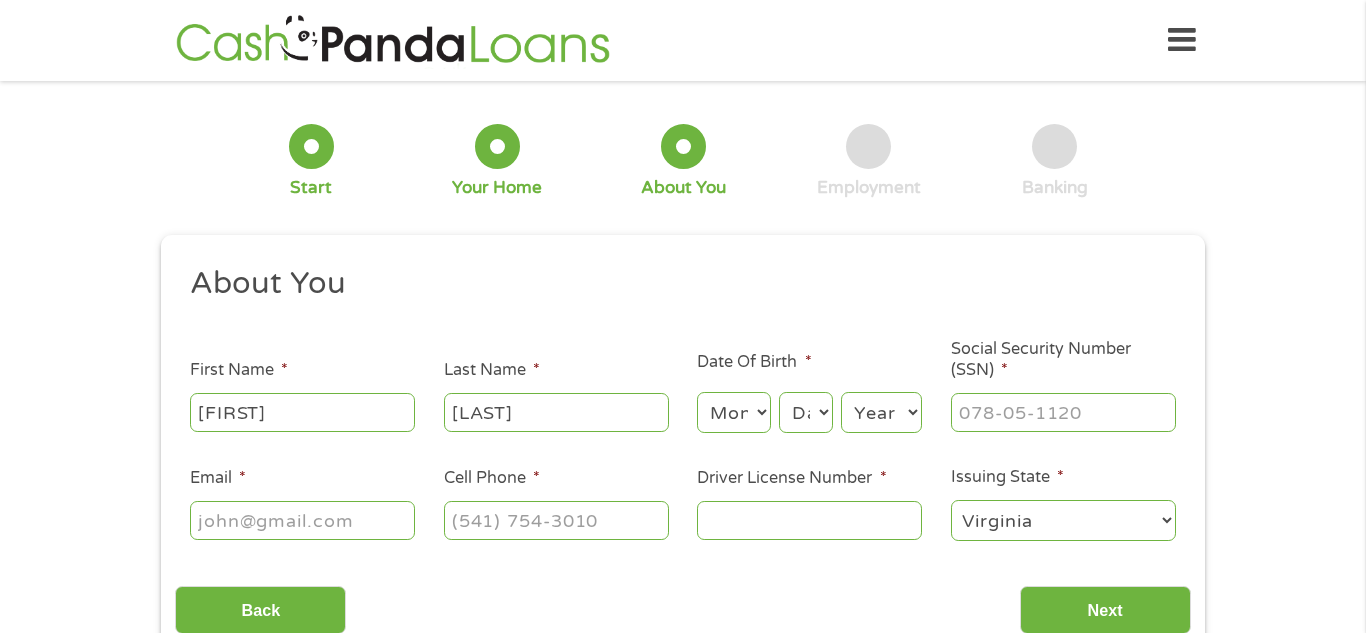 type on "[LAST]" 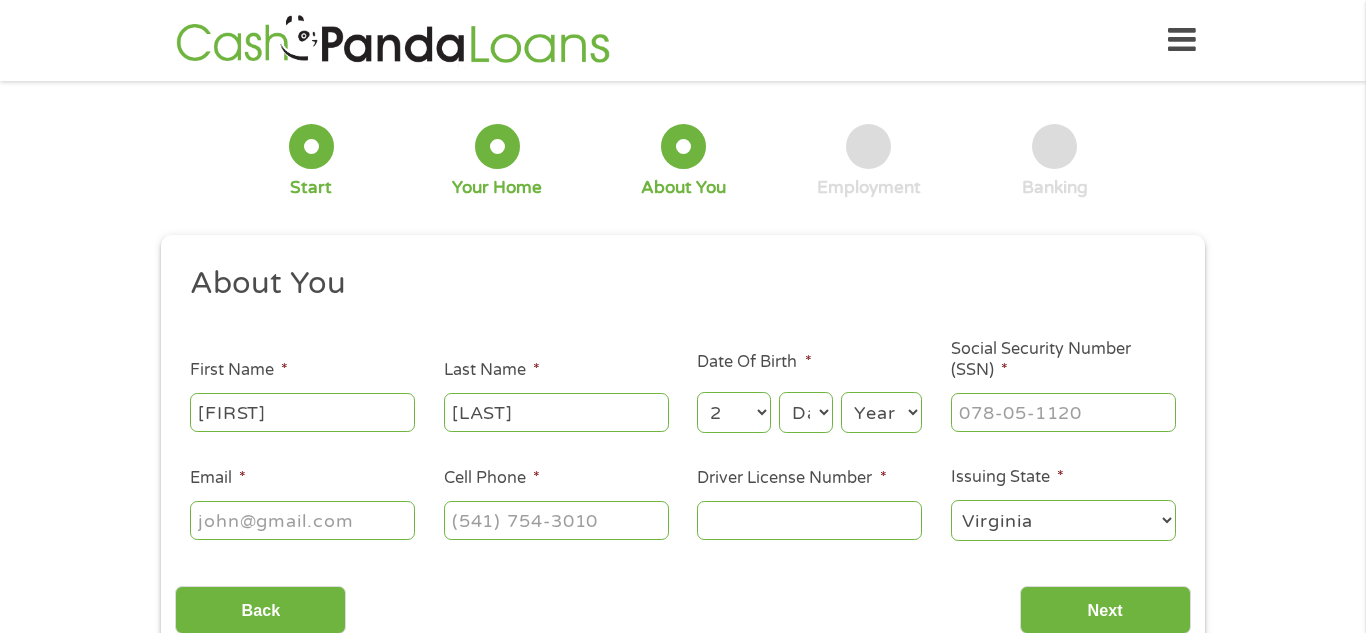 select on "3" 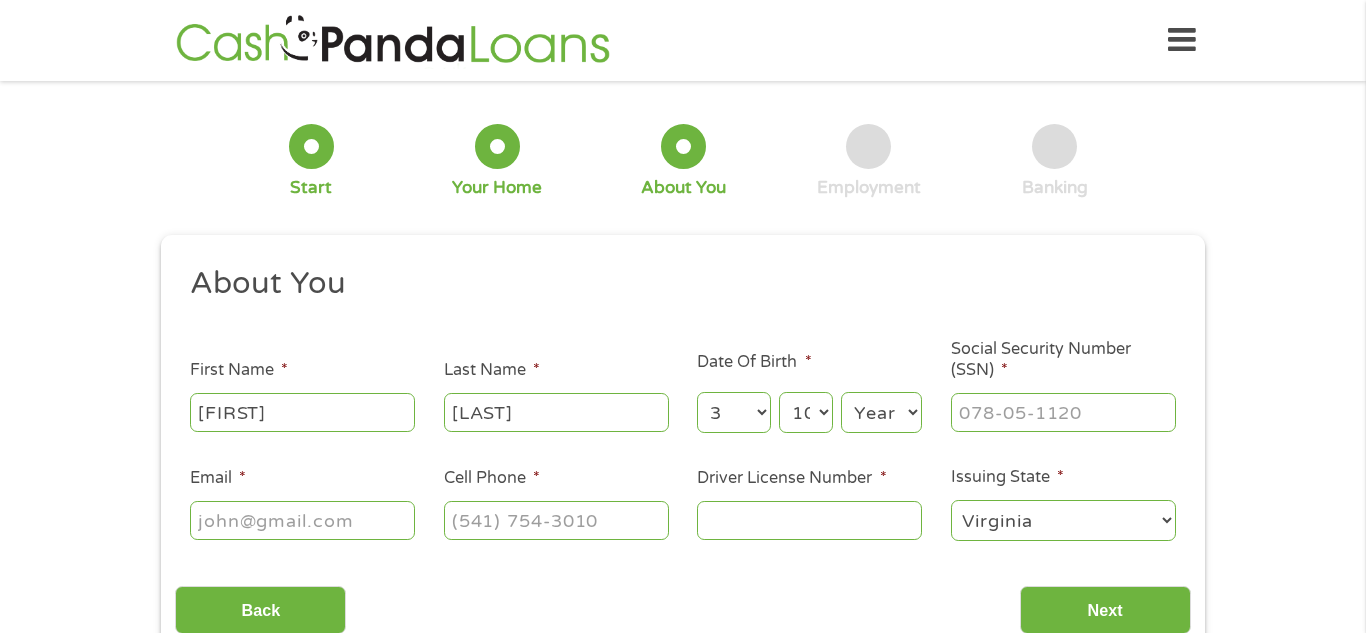 select on "11" 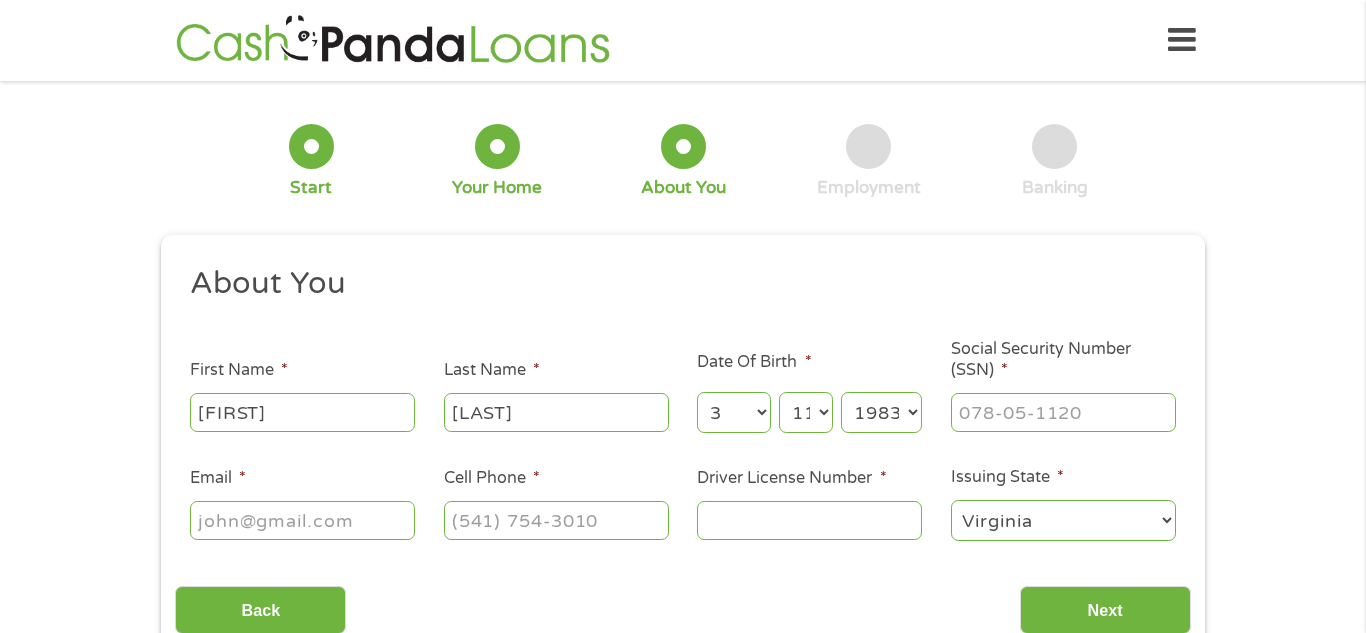 select on "1982" 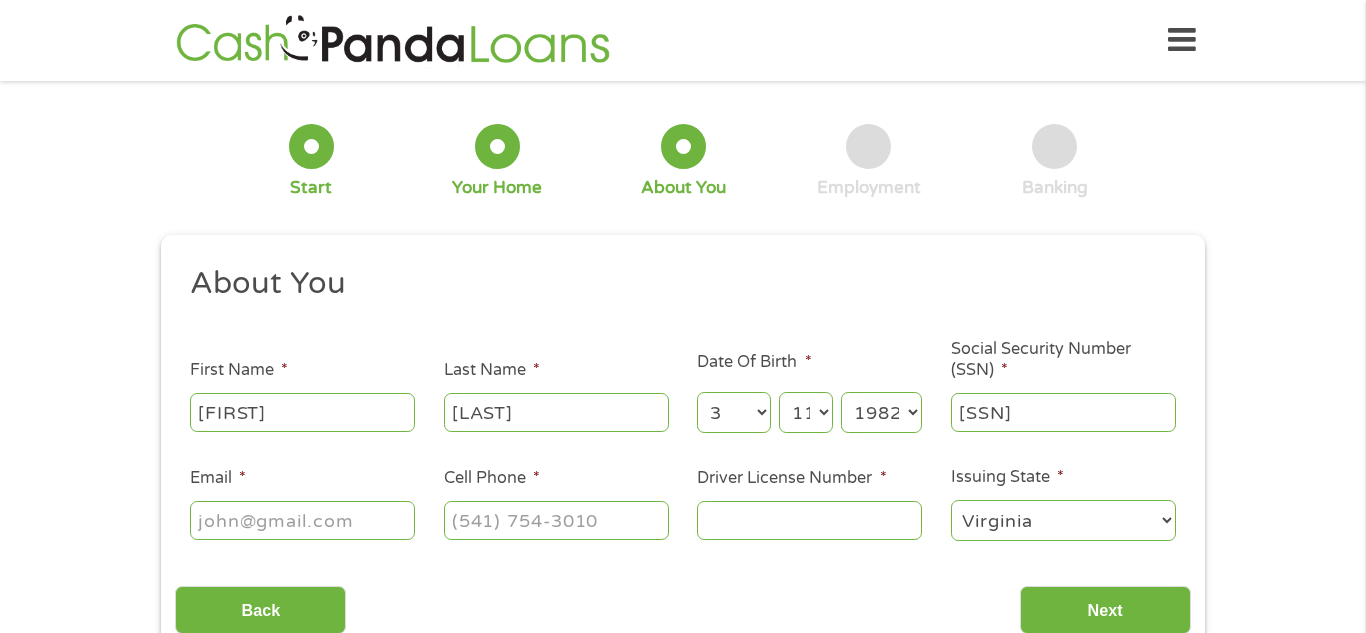 type on "[SSN]" 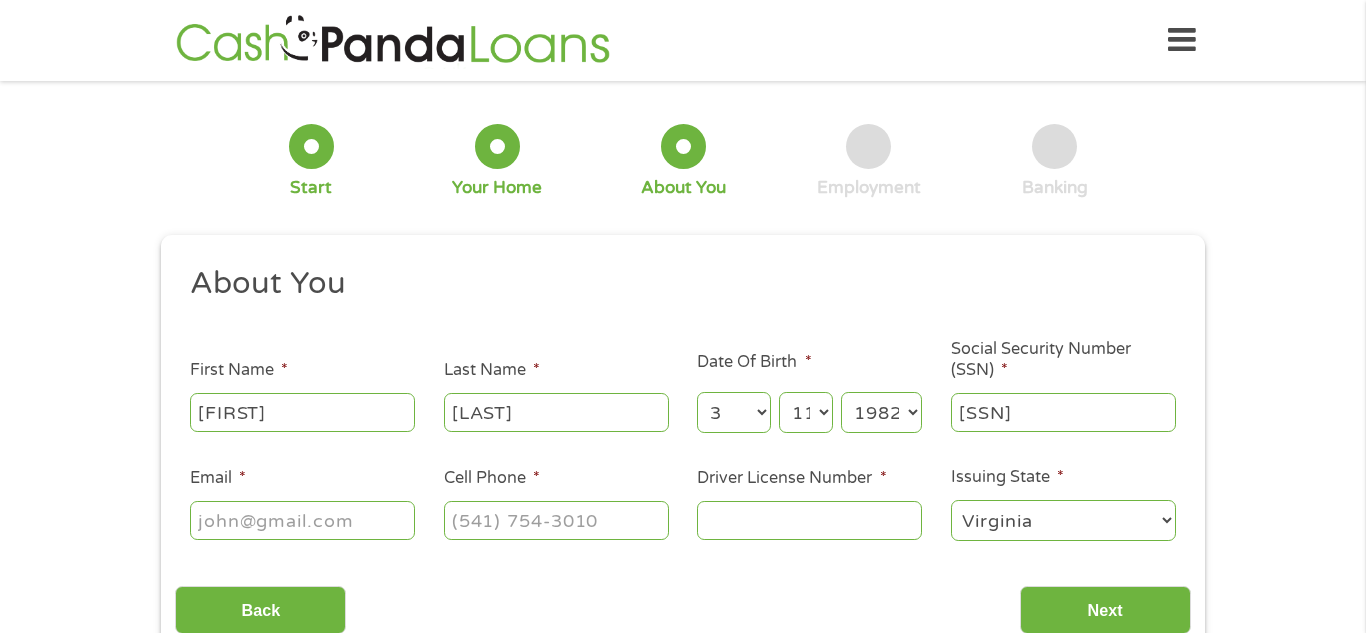 click at bounding box center [302, 521] 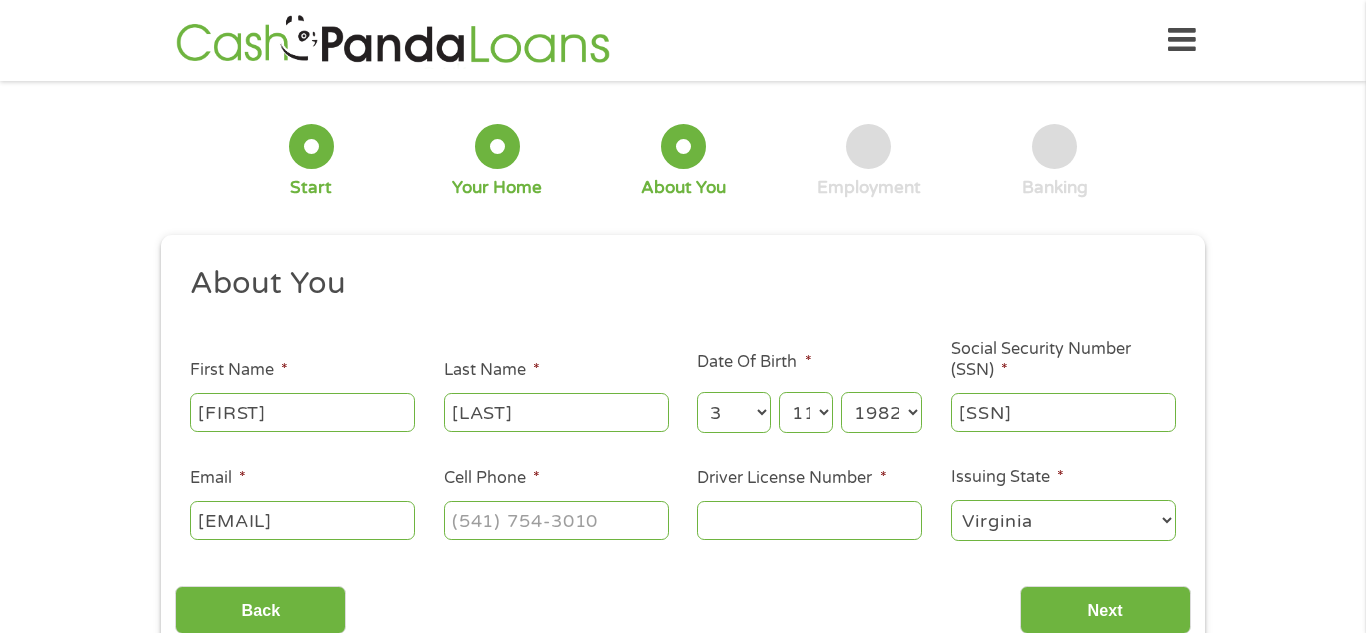 scroll, scrollTop: 0, scrollLeft: 26, axis: horizontal 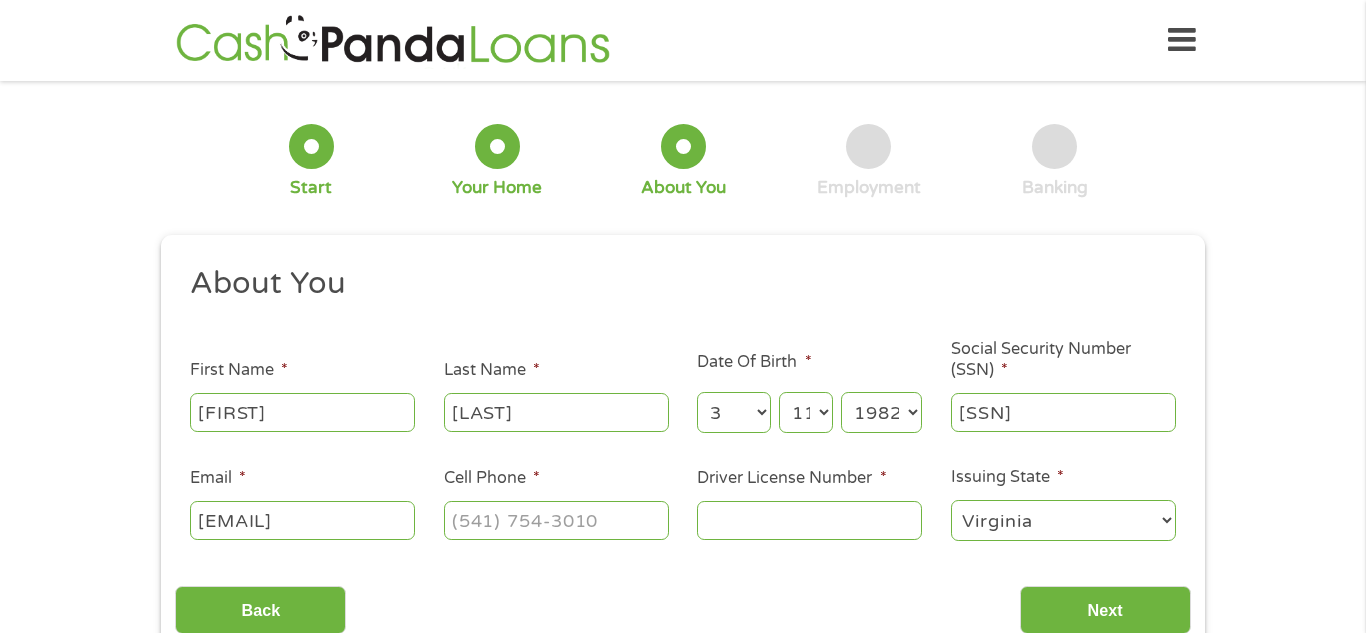 type on "[EMAIL]" 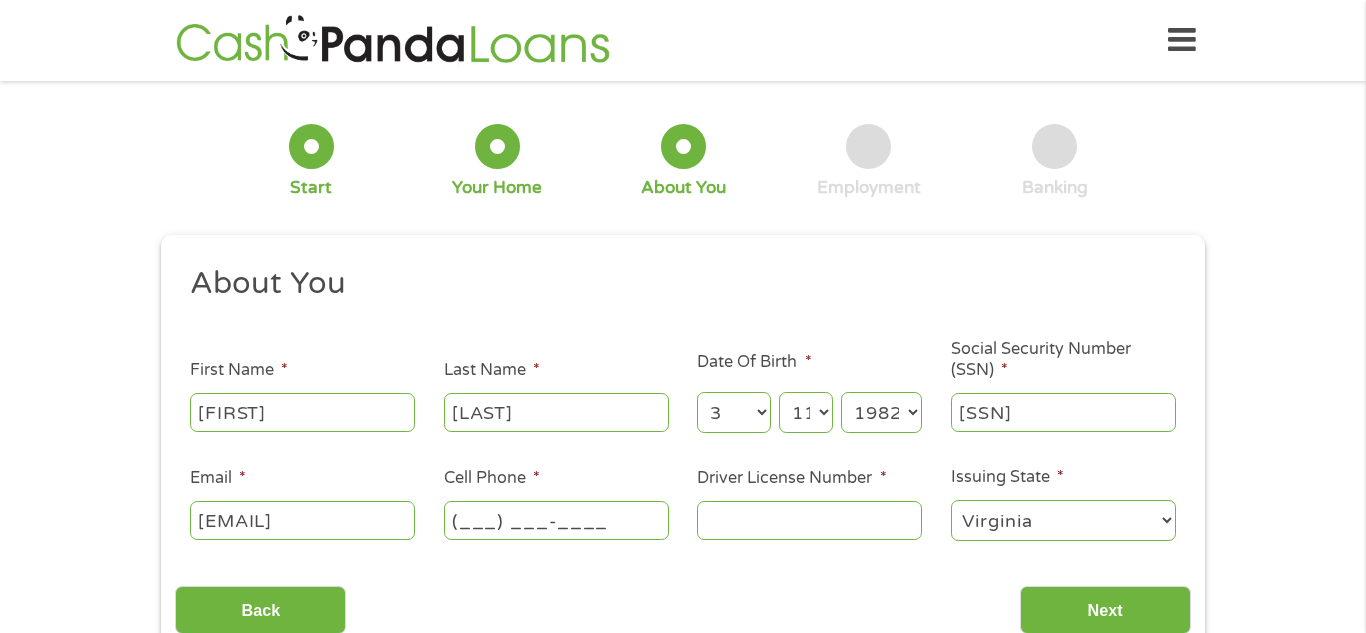 click on "(___) ___-____" at bounding box center [556, 520] 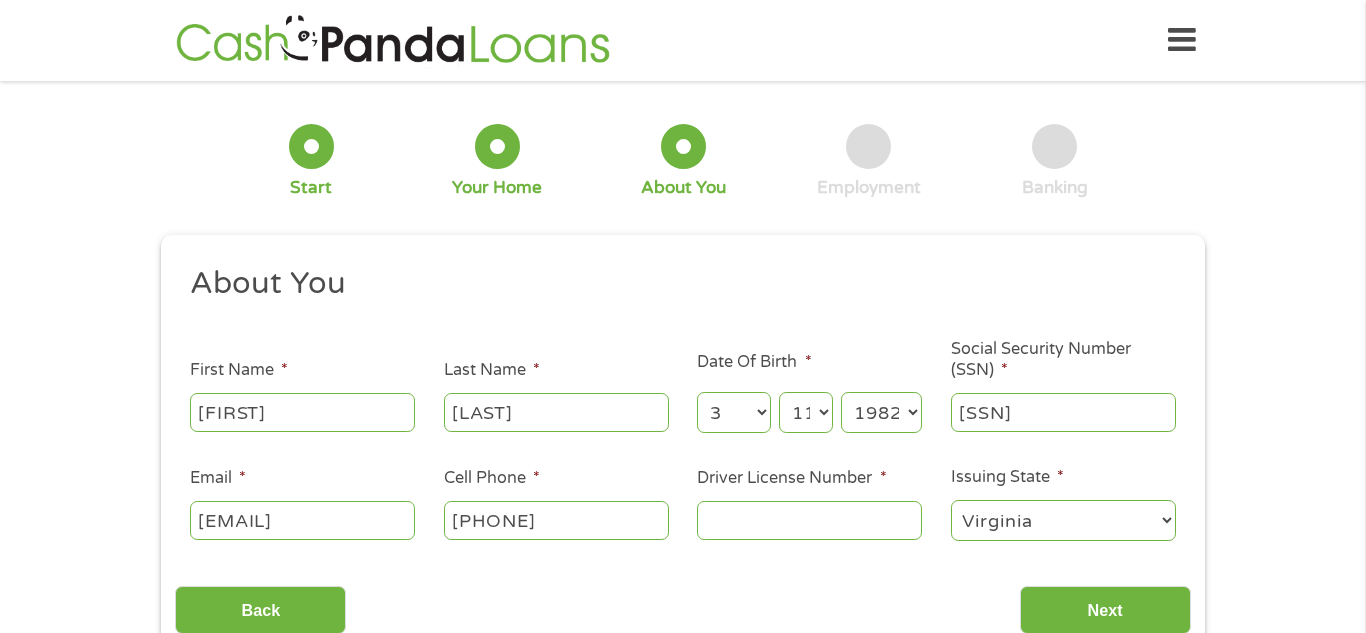 type on "[PHONE]" 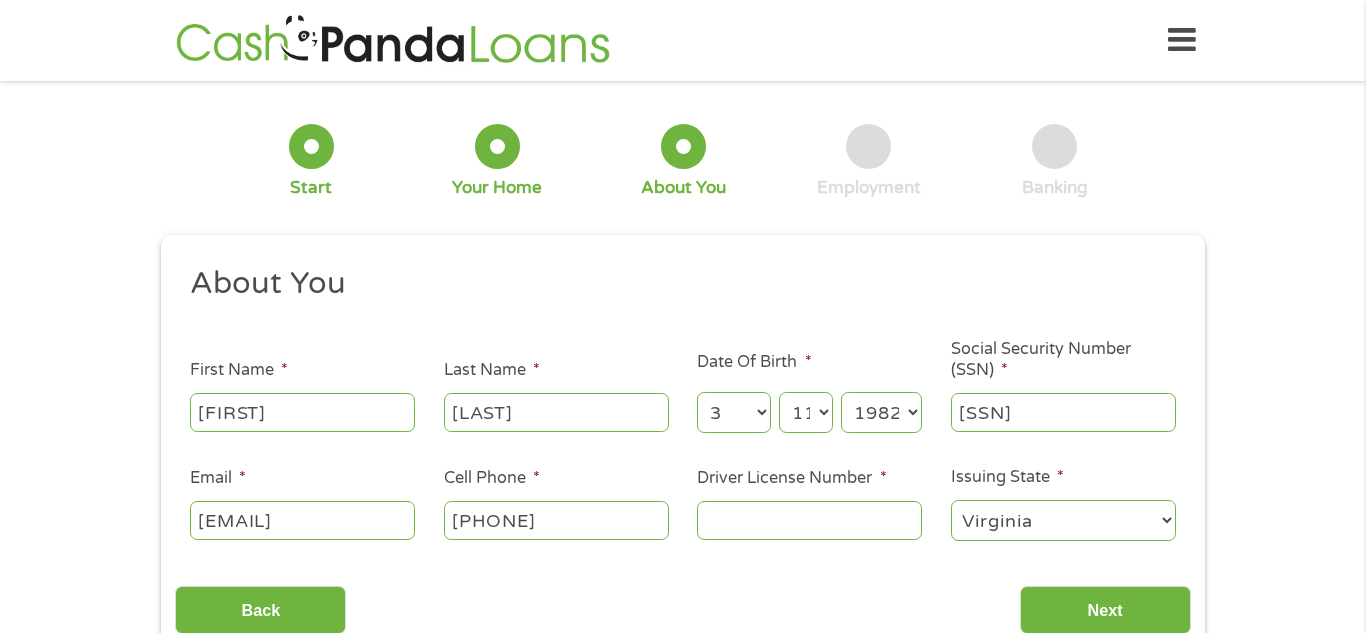 click on "Driver License Number *" at bounding box center [809, 520] 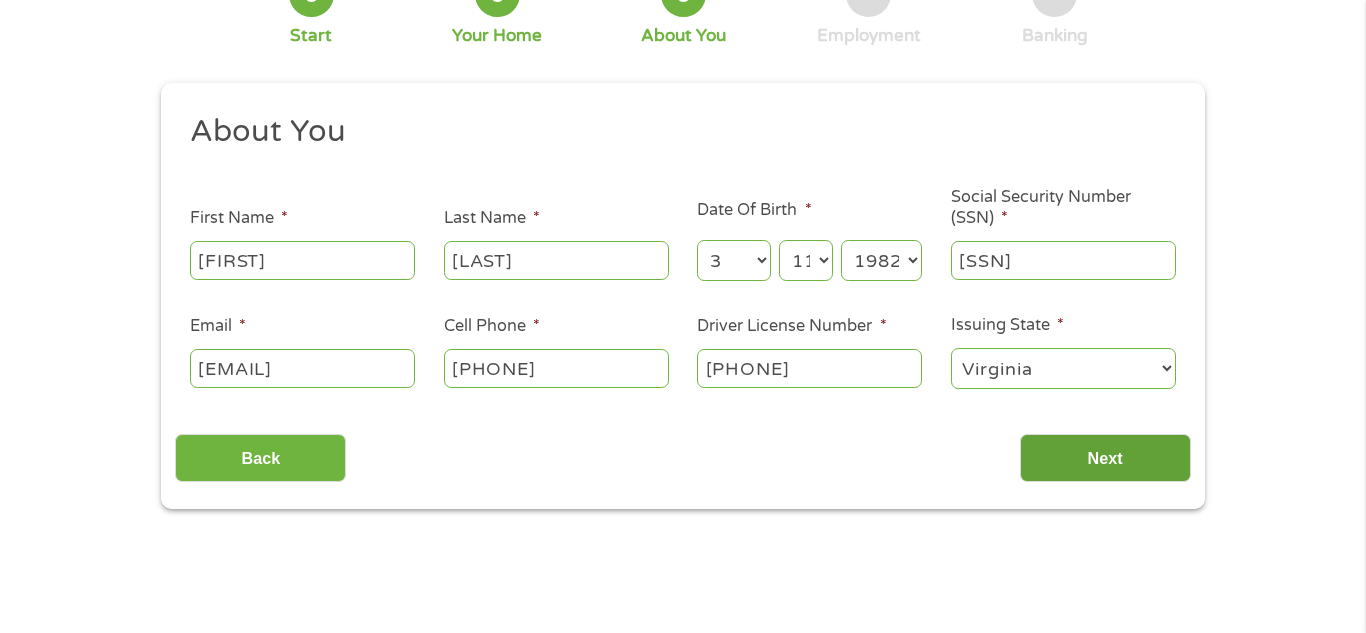 scroll, scrollTop: 158, scrollLeft: 0, axis: vertical 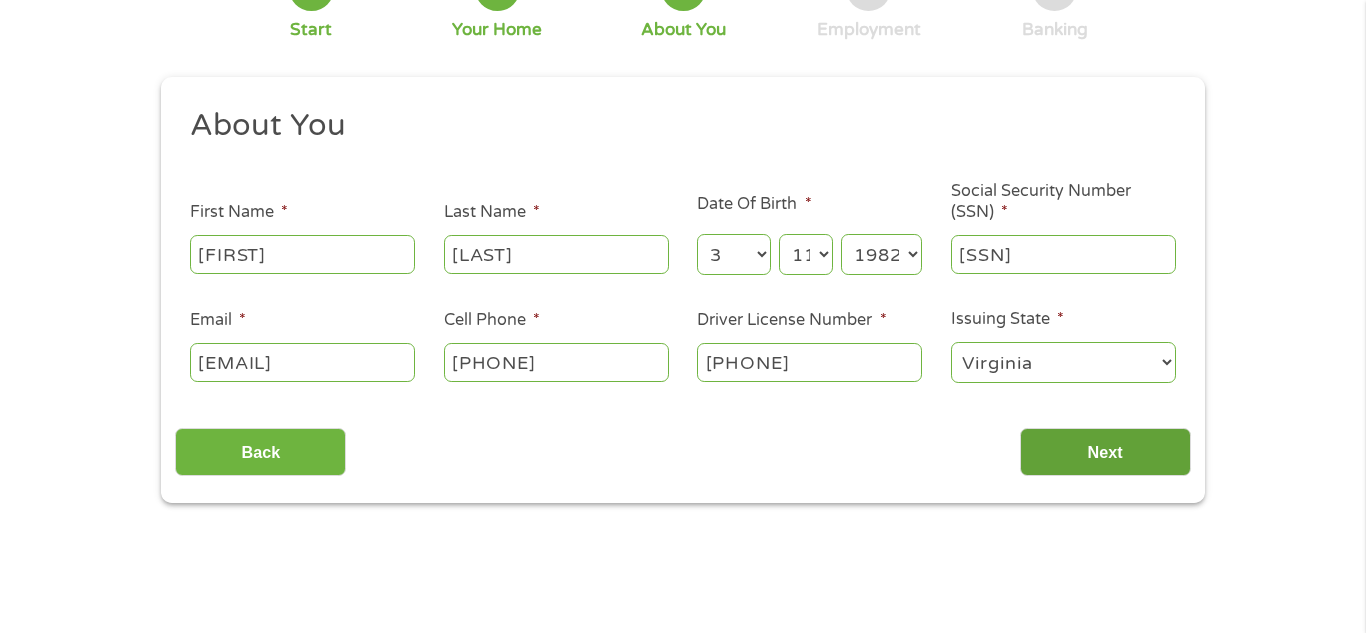 type on "[PHONE]" 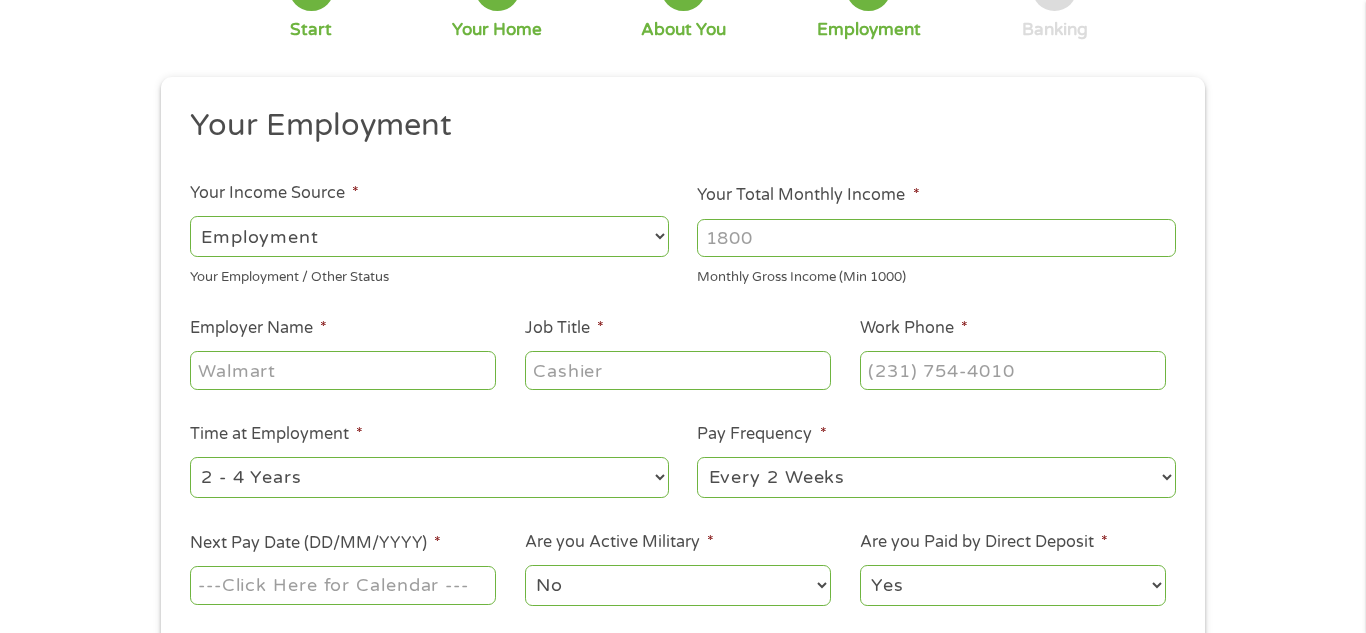 scroll, scrollTop: 8, scrollLeft: 8, axis: both 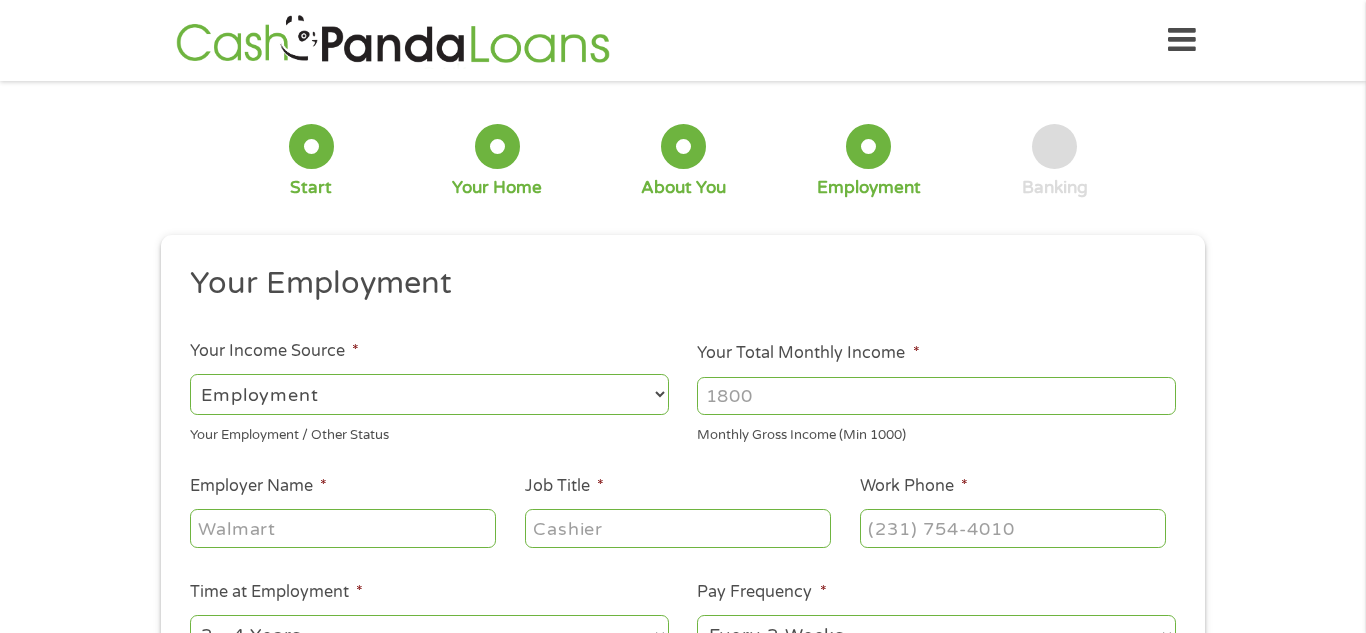 click on "--- Choose one --- Employment Self Employed Benefits" at bounding box center [429, 394] 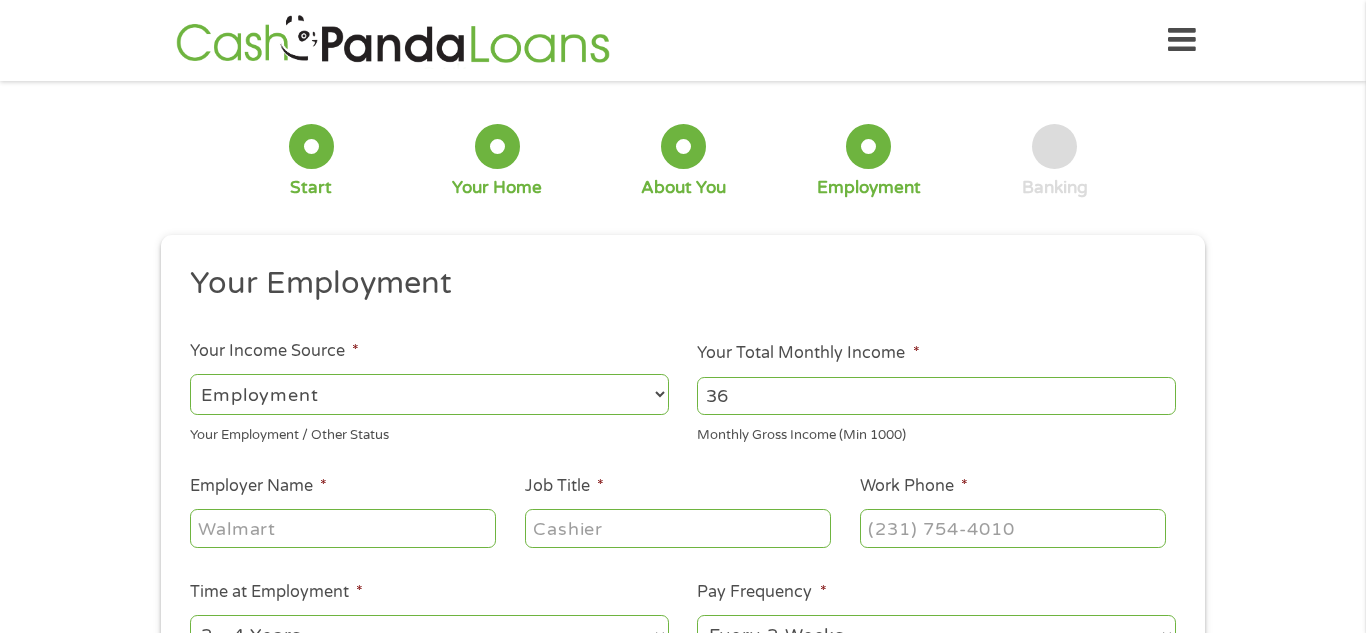 type on "3" 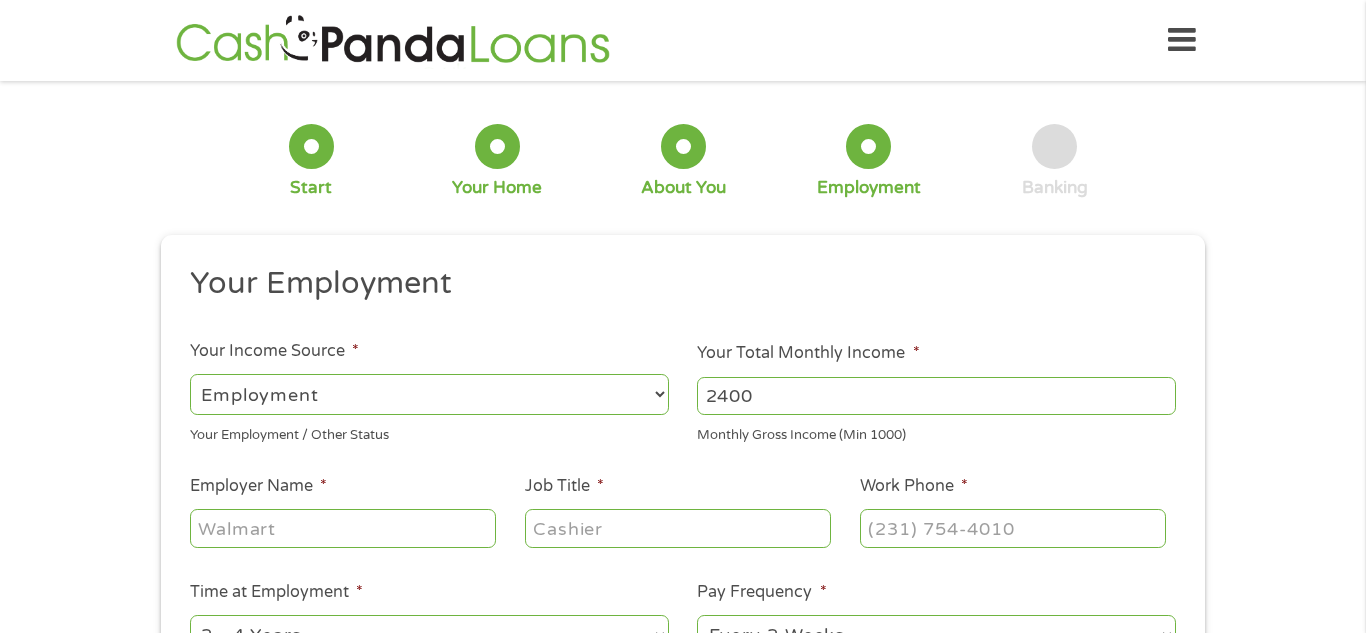 type on "2400" 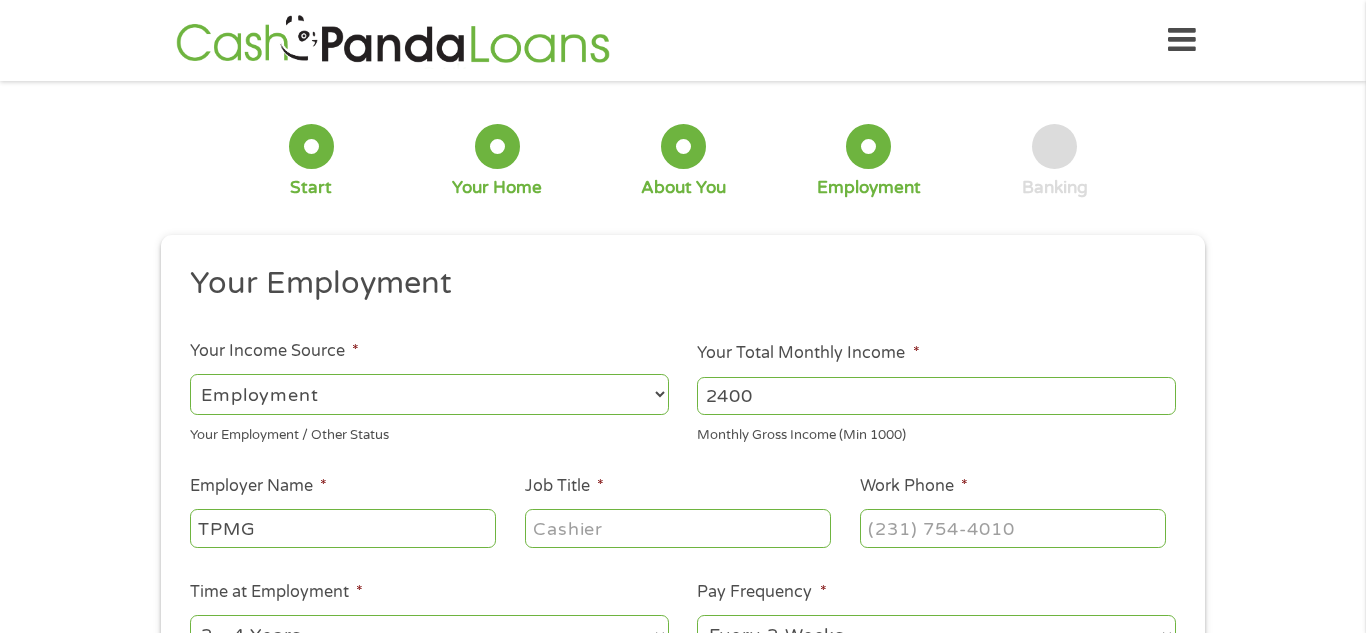 type on "TPMG" 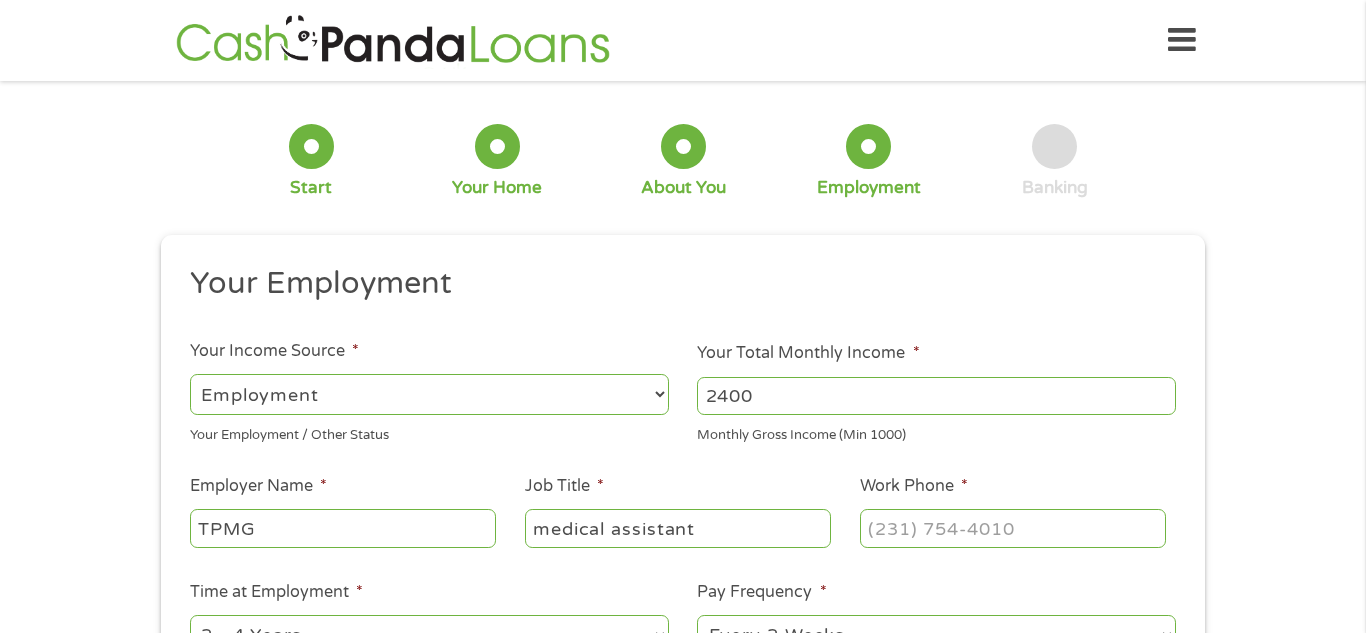 type on "medical assistant" 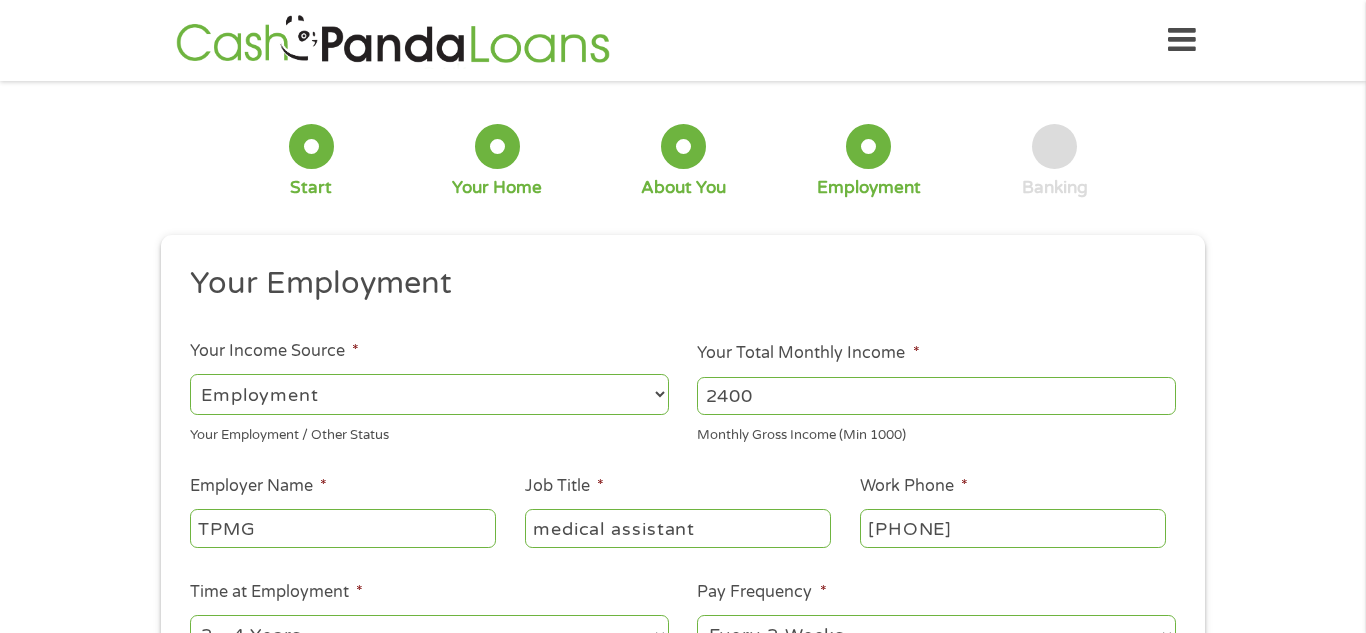 type on "[PHONE]" 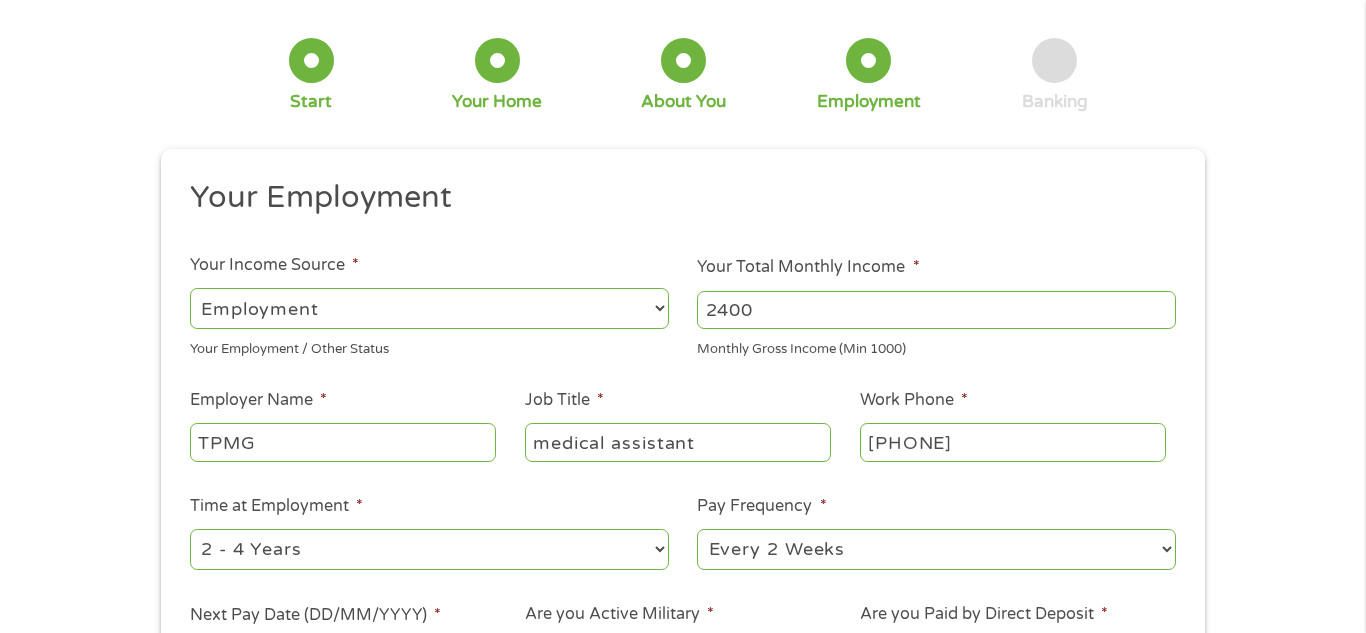 scroll, scrollTop: 96, scrollLeft: 0, axis: vertical 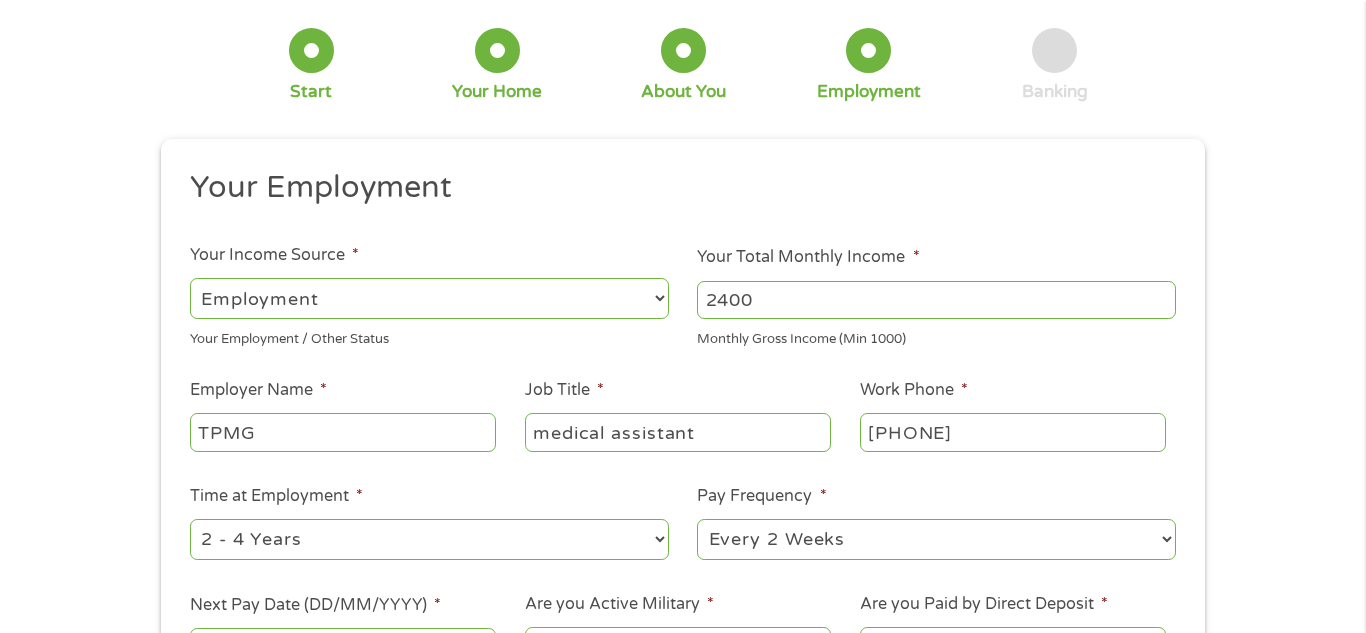 click on "--- Choose one --- 1 Year or less 1 - 2 Years 2 - 4 Years Over 4 Years" at bounding box center (429, 539) 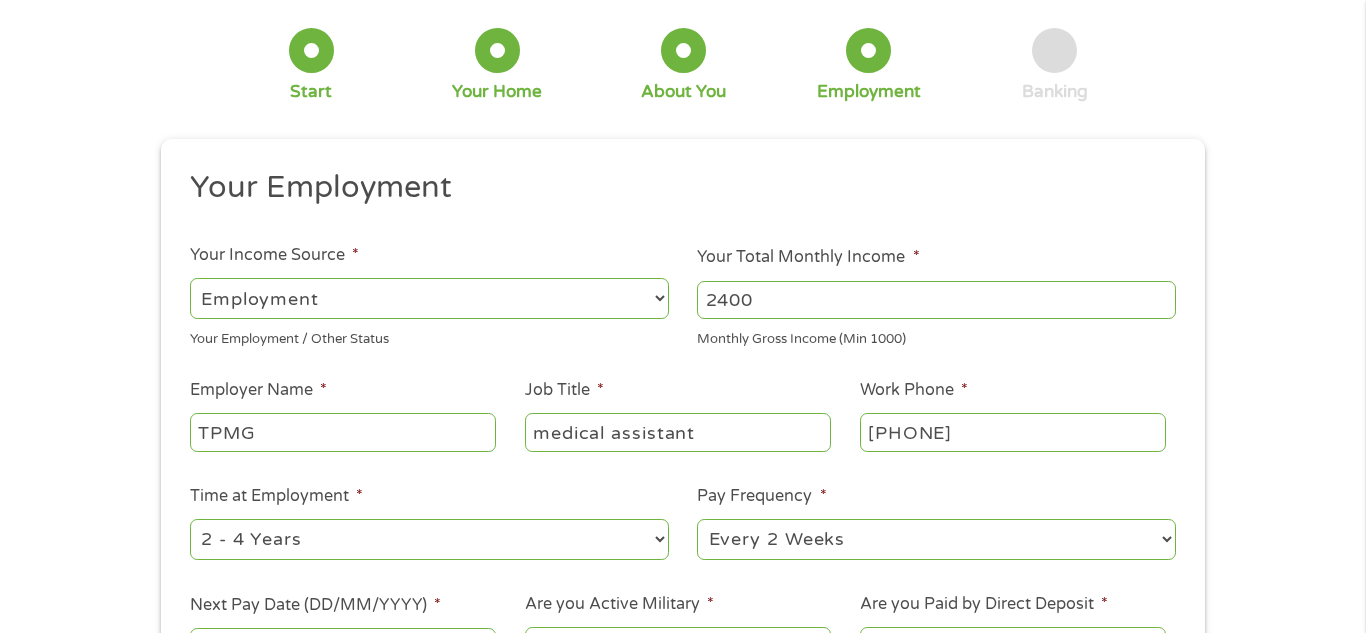 click on "--- Choose one --- 1 Year or less 1 - 2 Years 2 - 4 Years Over 4 Years" at bounding box center (429, 539) 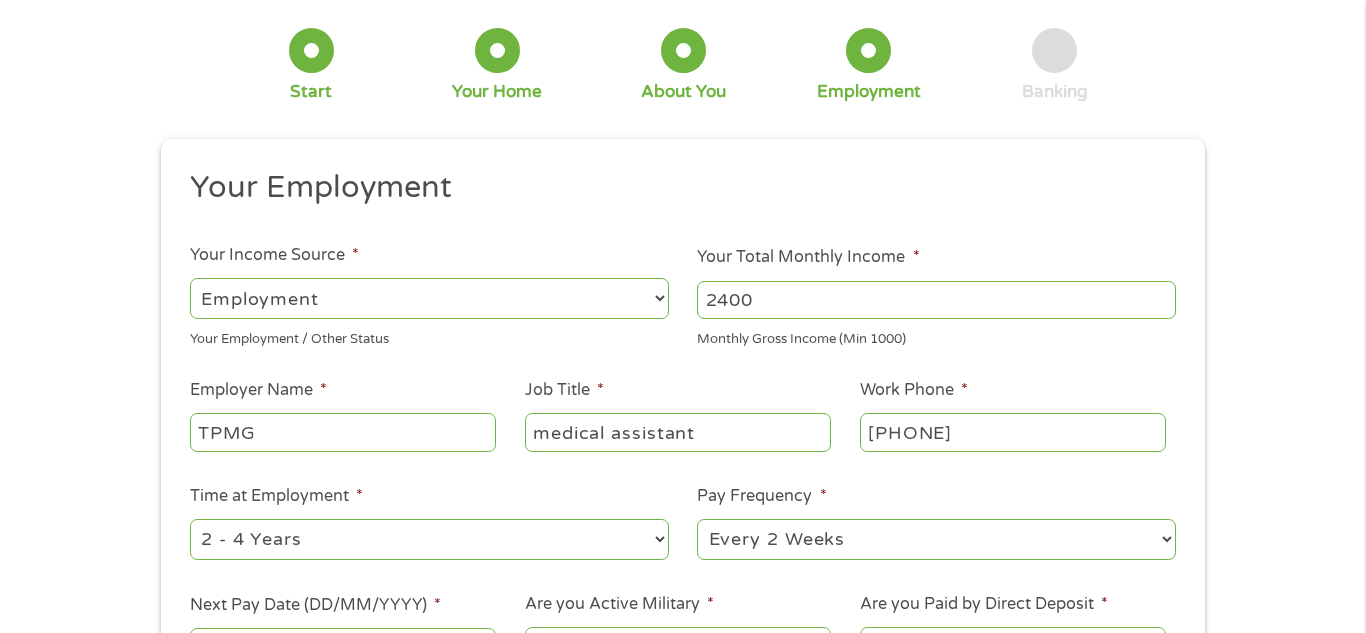 select on "60months" 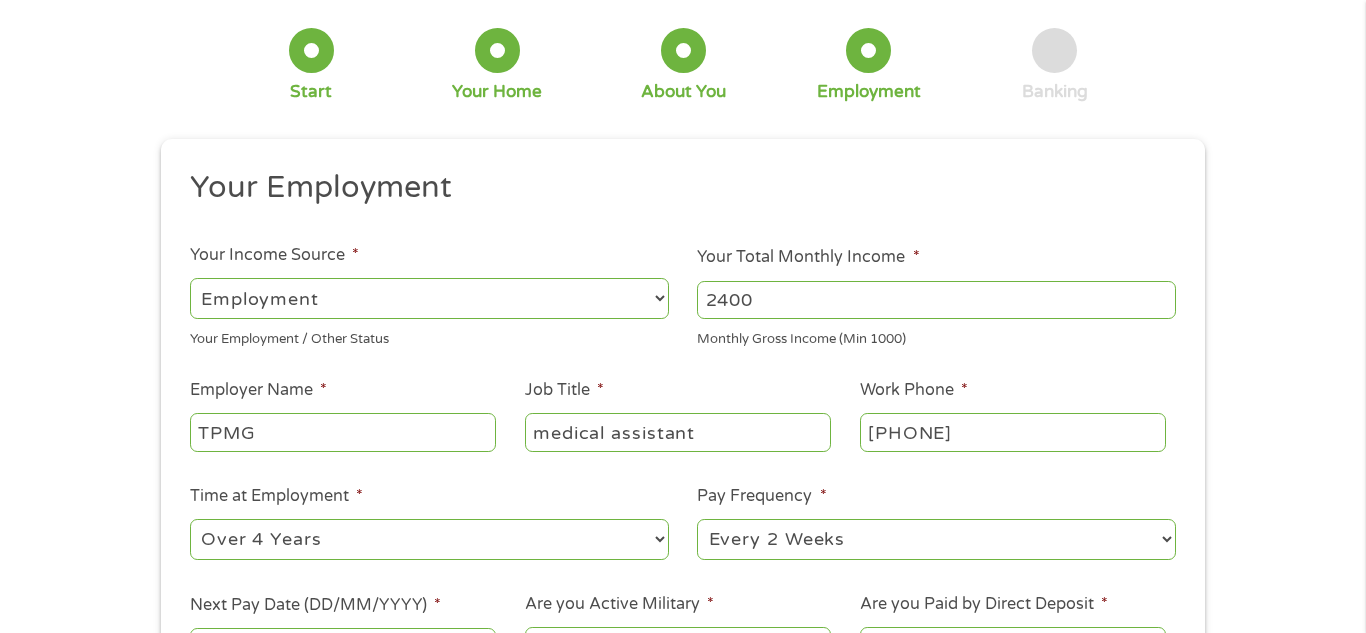 click on "--- Choose one --- 1 Year or less 1 - 2 Years 2 - 4 Years Over 4 Years" at bounding box center (429, 539) 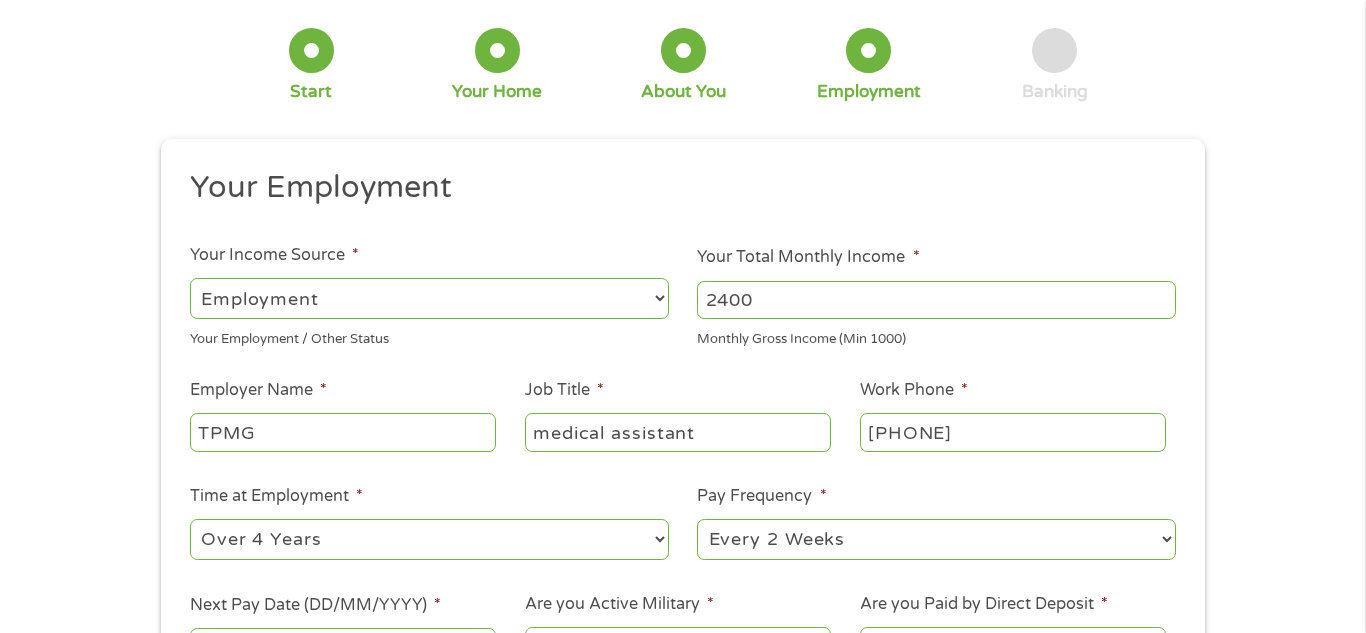 click on "--- Choose one --- Every 2 Weeks Every Week Monthly Semi-Monthly" at bounding box center [936, 539] 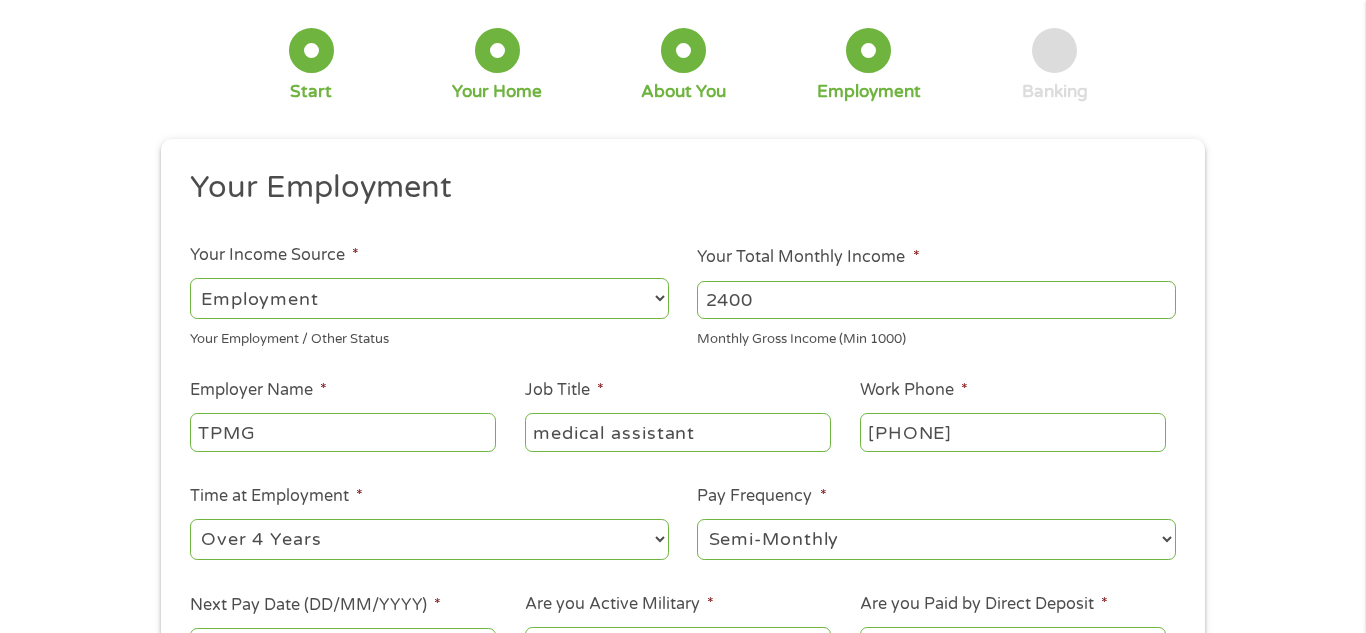 click on "--- Choose one --- Every 2 Weeks Every Week Monthly Semi-Monthly" at bounding box center [936, 539] 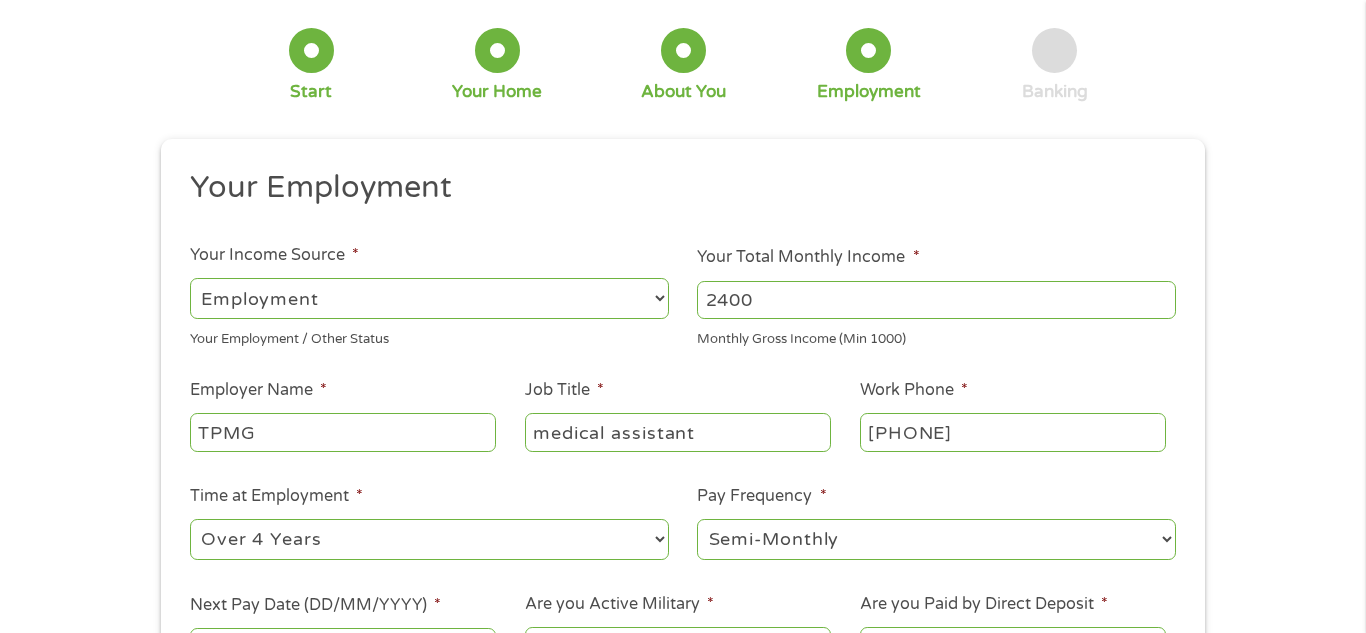click on "1 Start 2 Your Home 3 About You 4 Employment 5 Banking 6
This field is hidden when viewing the form gclid This field is hidden when viewing the form Referrer https://www.cashpandaloans.com/payday-loans/?medium=adwords&source=adwords&campaign=22549846227&adgroup=188036189468&creative=752033242951&position=&keyword=loans%20for%20terrible%20credit&utm_term=searchterm&matchtype=term&device=c&network=s&gad_source=5&gad_campaignid=22549846227&gclid=EAIaIQobChMIp-SqsbXxjgMVvltHAR1six0dEAAYAiAAEgK90_D_BwE This field is hidden when viewing the form Source adwords This field is hidden when viewing the form Campaign 22549846227 This field is hidden when viewing the form Medium adwords This field is hidden when viewing the form adgroup 188036189468 This field is hidden when viewing the form creative 752033242951 This field is hidden when viewing the form position keyword matchtype {term} c s" at bounding box center (683, 393) 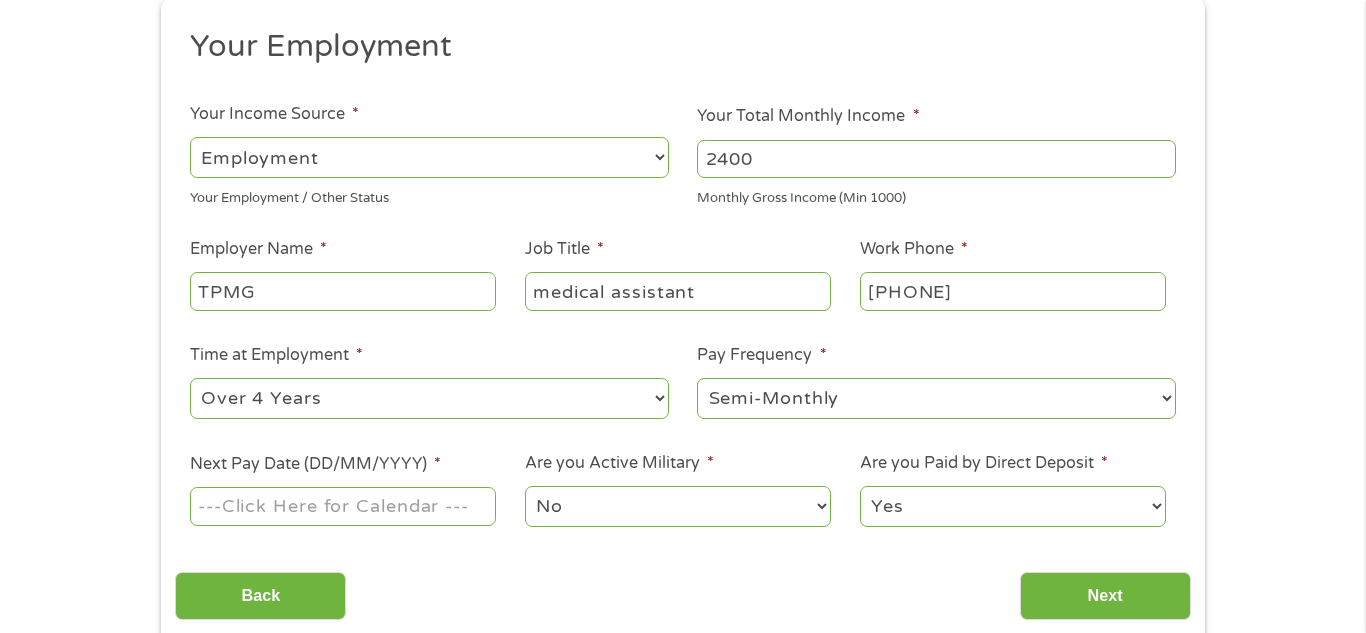 scroll, scrollTop: 270, scrollLeft: 0, axis: vertical 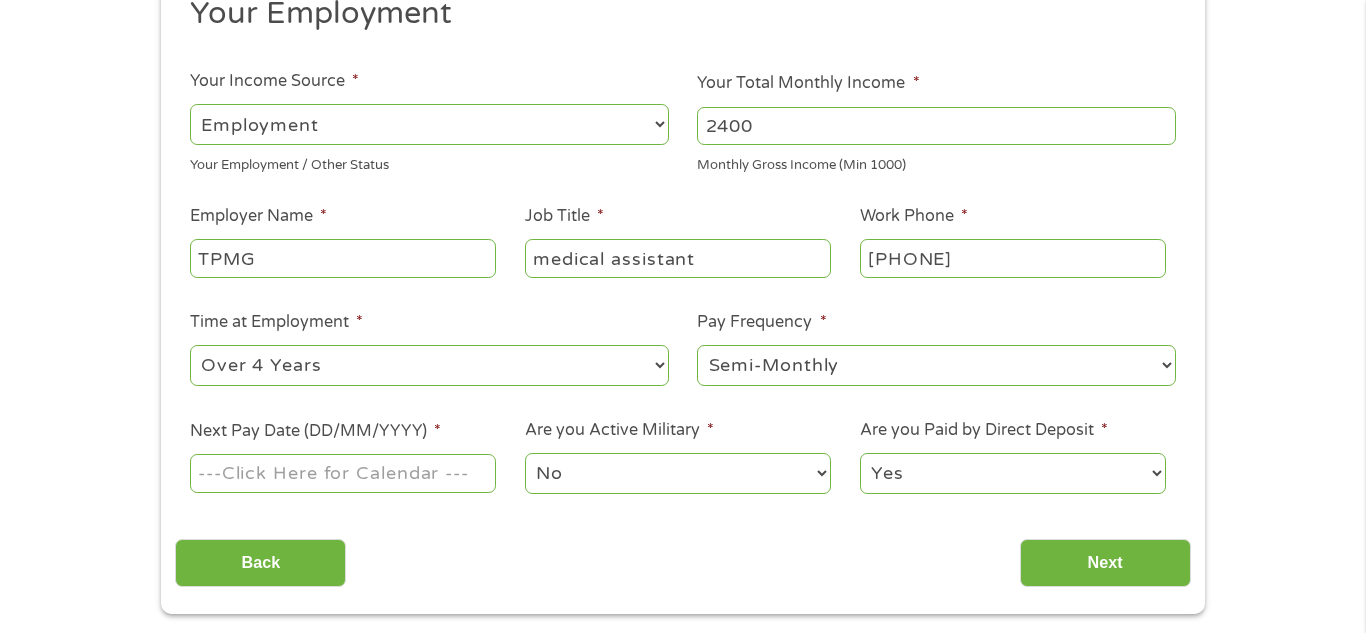 click on "Next Pay Date (DD/MM/YYYY) *" at bounding box center [343, 473] 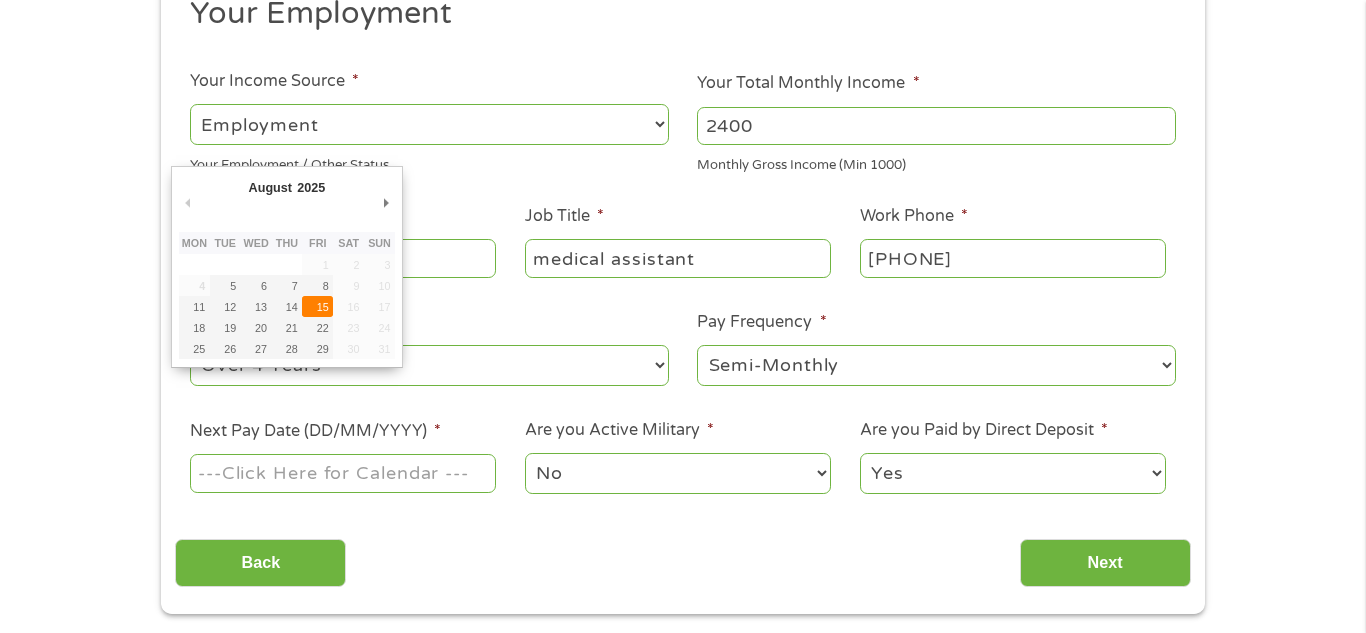 type on "15/08/2025" 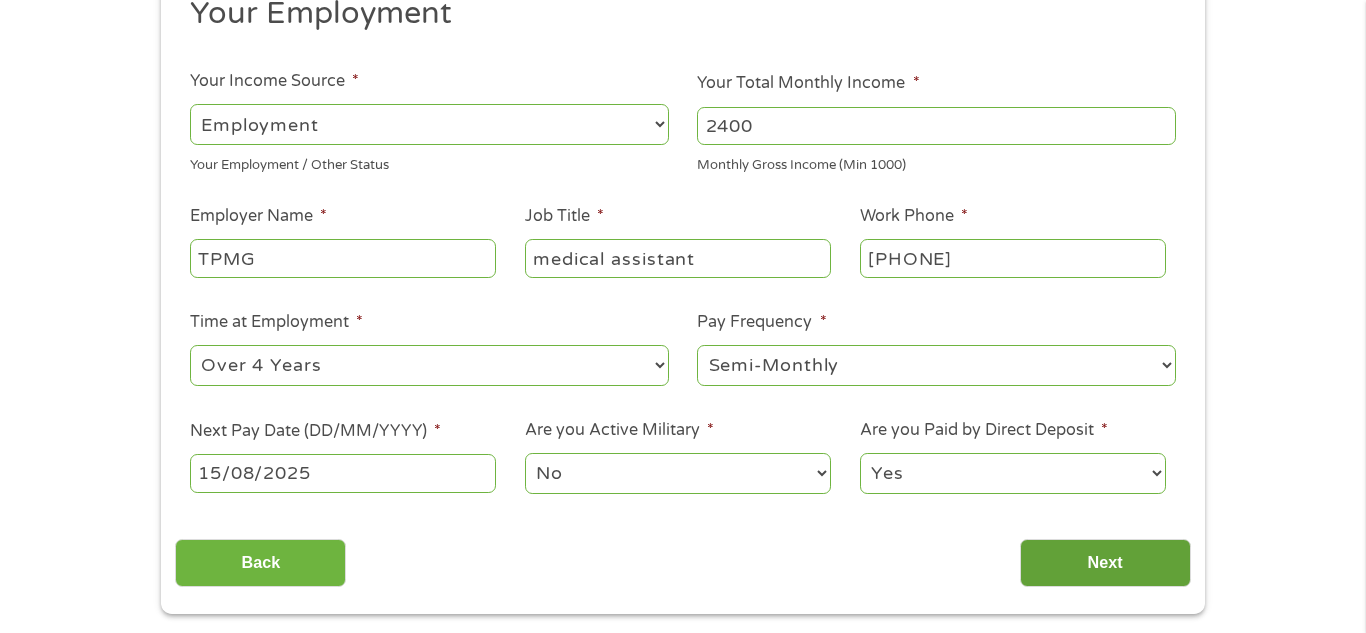 click on "Next" at bounding box center (1105, 563) 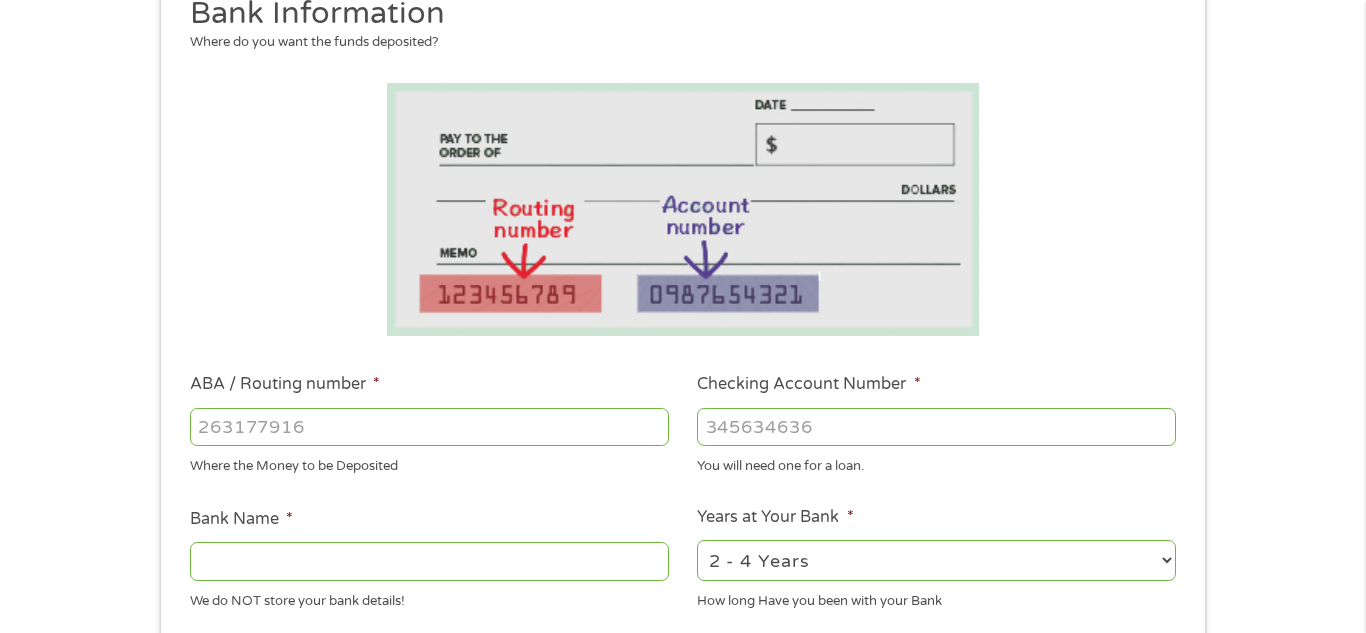 scroll, scrollTop: 0, scrollLeft: 0, axis: both 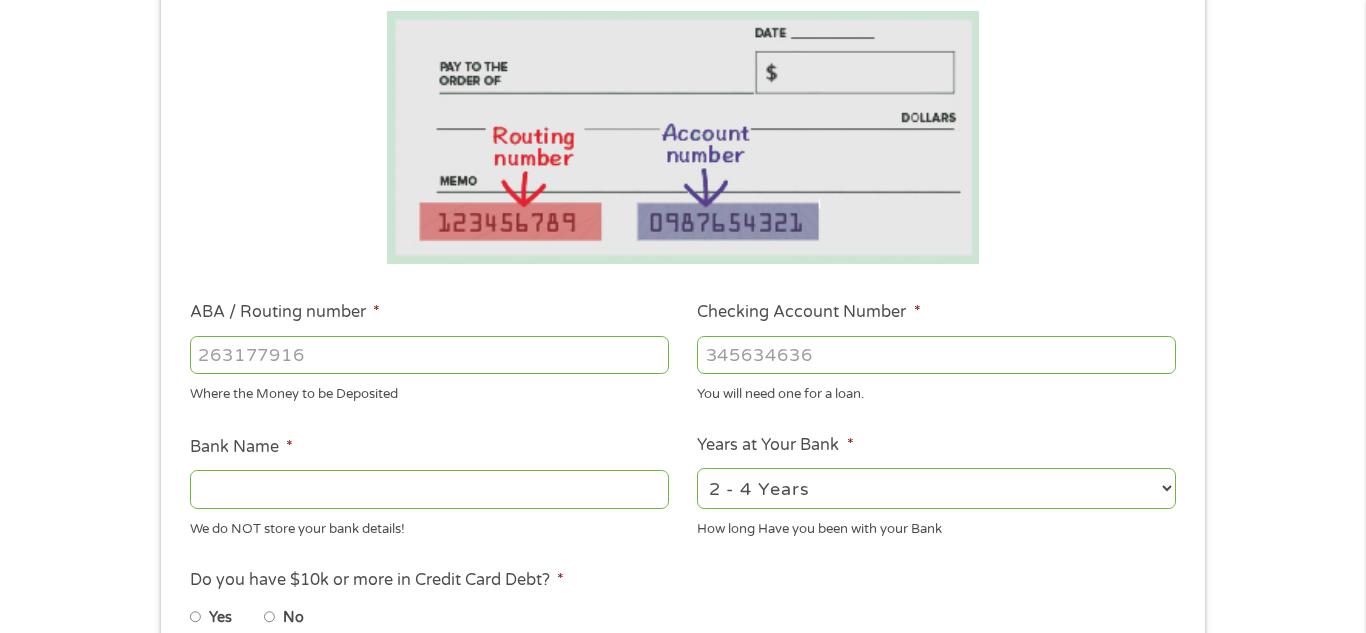 click on "ABA / Routing number *" at bounding box center (429, 355) 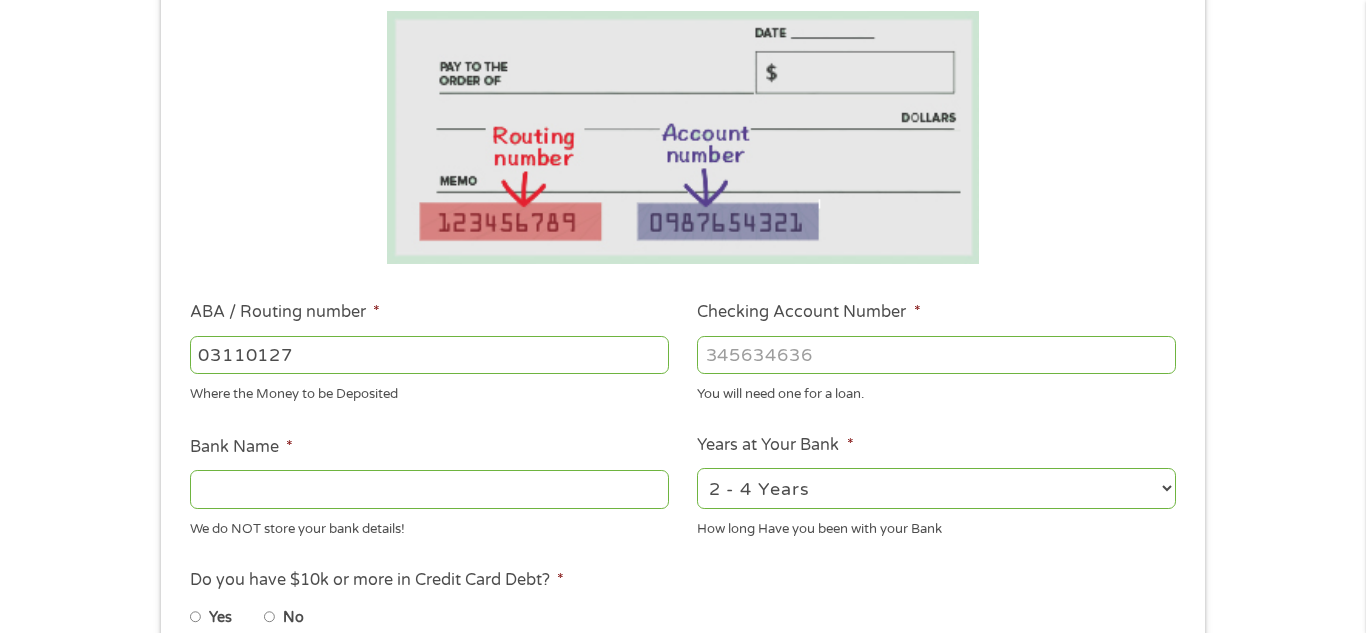 type on "031101279" 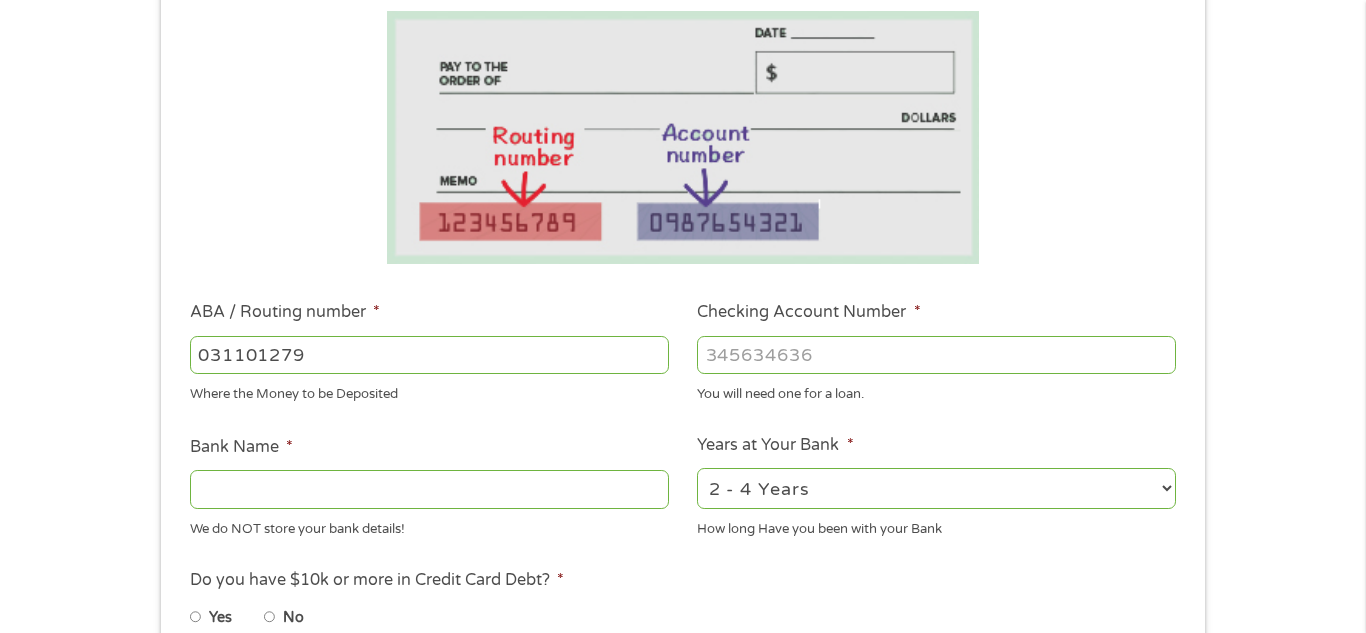 type on "THE BANCORP BANK" 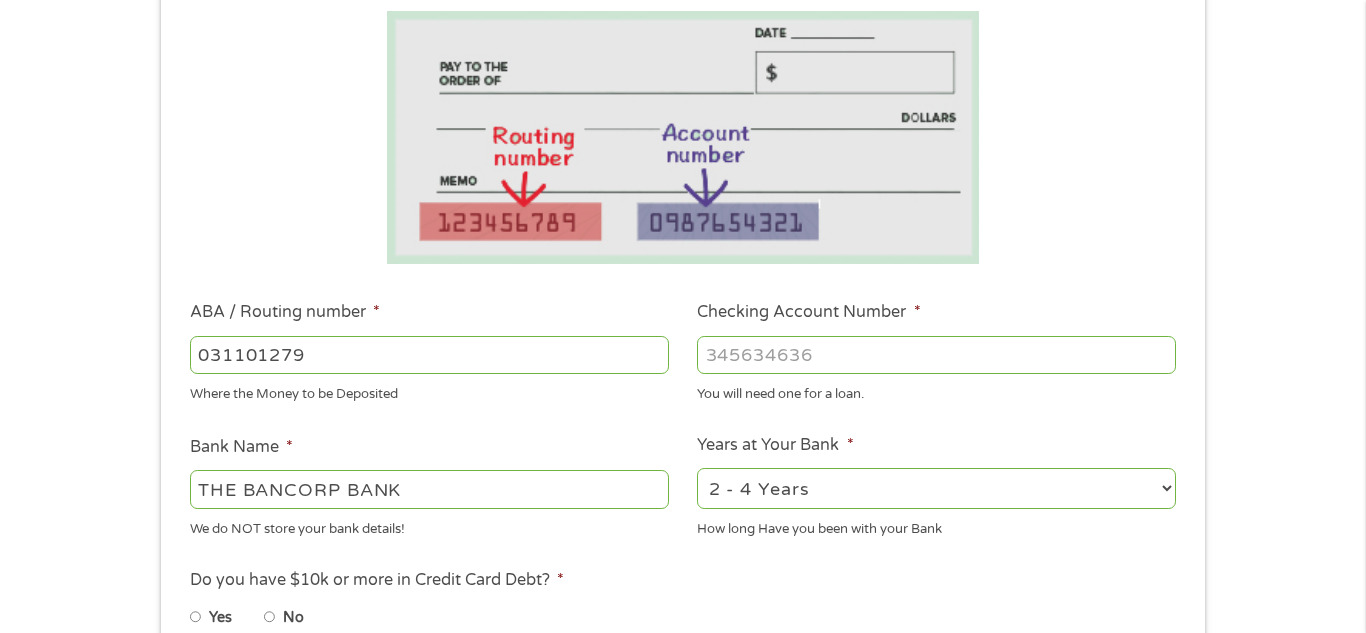 type on "031101279" 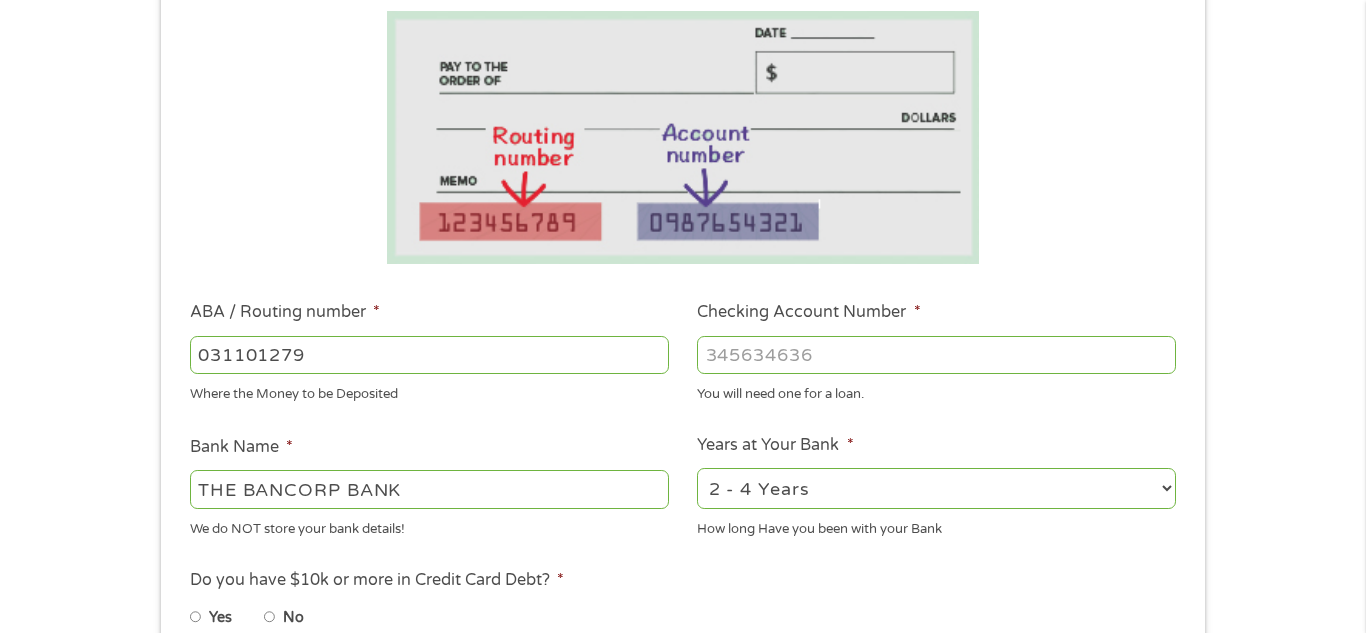 select on "60months" 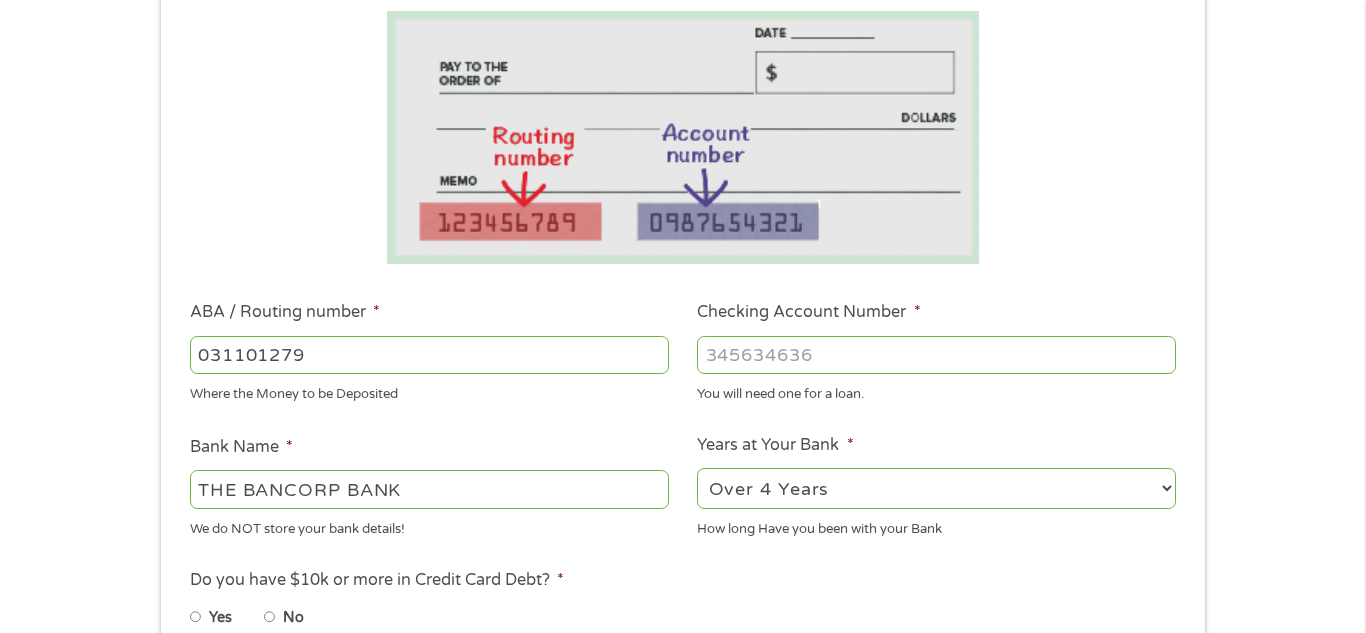 click on "2 - 4 Years 6 - 12 Months 1 - 2 Years Over 4 Years" at bounding box center [936, 488] 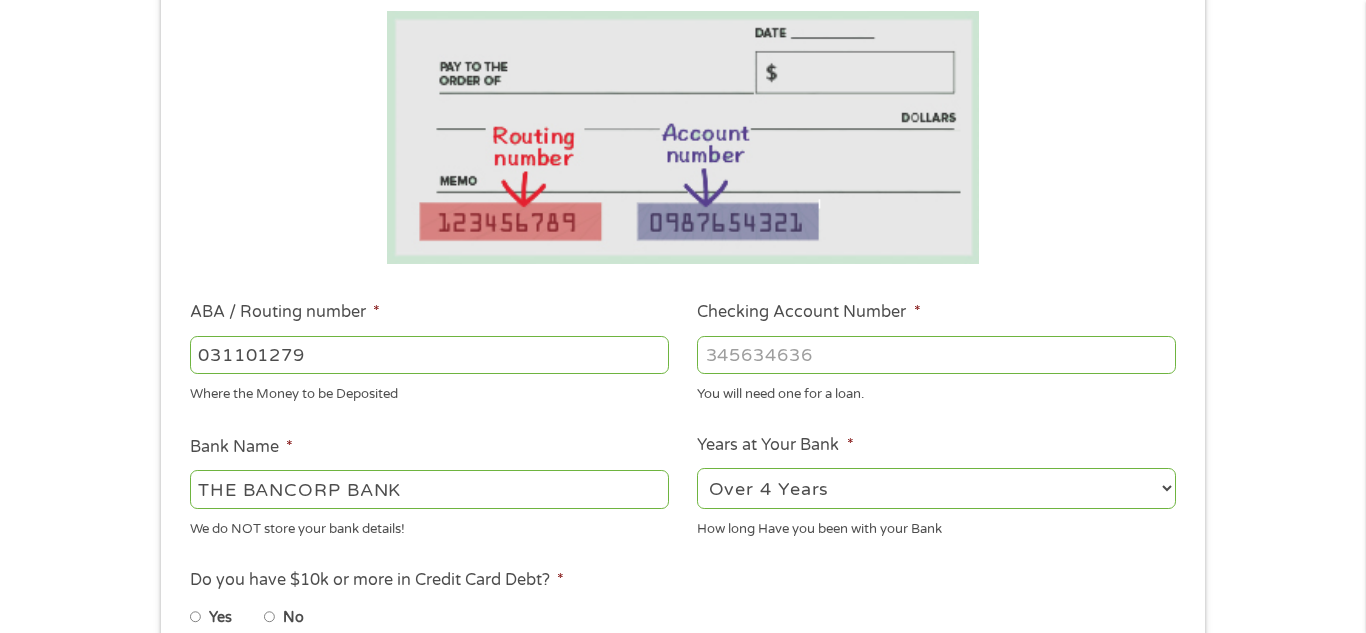 click on "1 Start 2 Your Home 3 About You 4 Employment 5 Banking 6
This field is hidden when viewing the form gclid This field is hidden when viewing the form Referrer https://www.cashpandaloans.com/payday-loans/?medium=adwords&source=adwords&campaign=22549846227&adgroup=188036189468&creative=752033242951&position=&keyword=loans%20for%20terrible%20credit&utm_term=searchterm&matchtype=term&device=c&network=s&gad_source=5&gad_campaignid=22549846227&gclid=EAIaIQobChMIp-SqsbXxjgMVvltHAR1six0dEAAYAiAAEgK90_D_BwE This field is hidden when viewing the form Source adwords This field is hidden when viewing the form Campaign 22549846227 This field is hidden when viewing the form Medium adwords This field is hidden when viewing the form adgroup 188036189468 This field is hidden when viewing the form creative 752033242951 This field is hidden when viewing the form position keyword matchtype {term} c s" at bounding box center (683, 369) 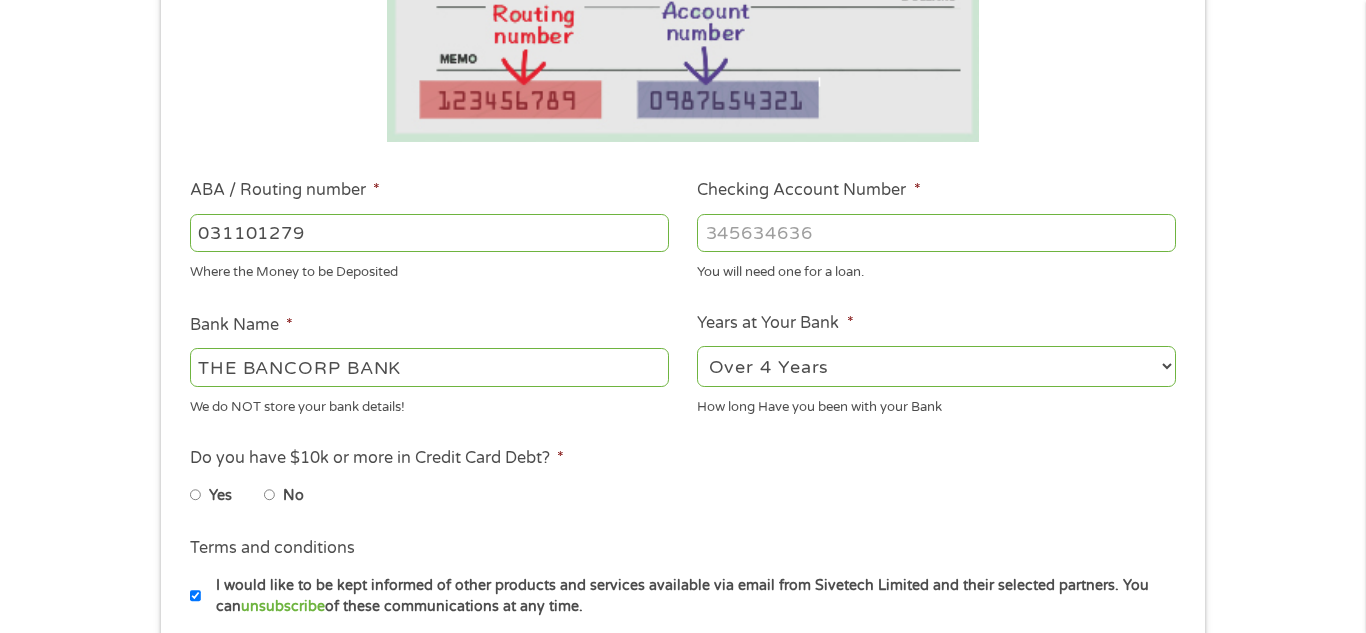 scroll, scrollTop: 521, scrollLeft: 0, axis: vertical 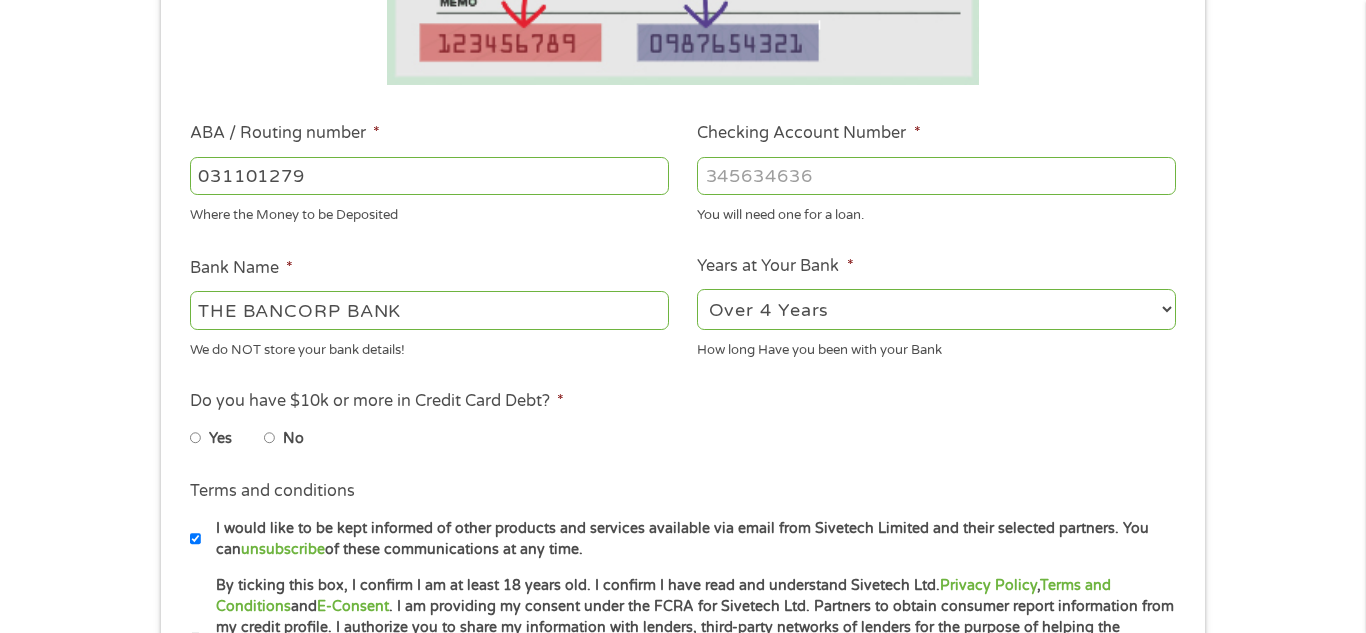 click on "Yes" at bounding box center [227, 438] 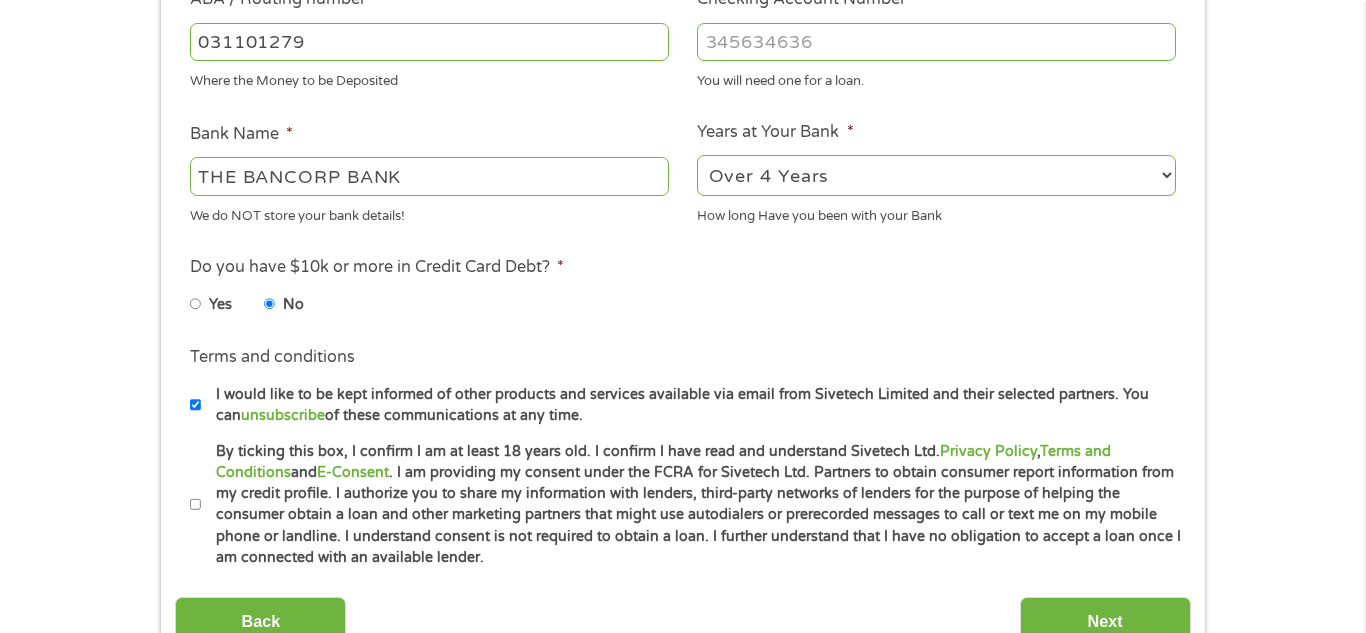 scroll, scrollTop: 659, scrollLeft: 0, axis: vertical 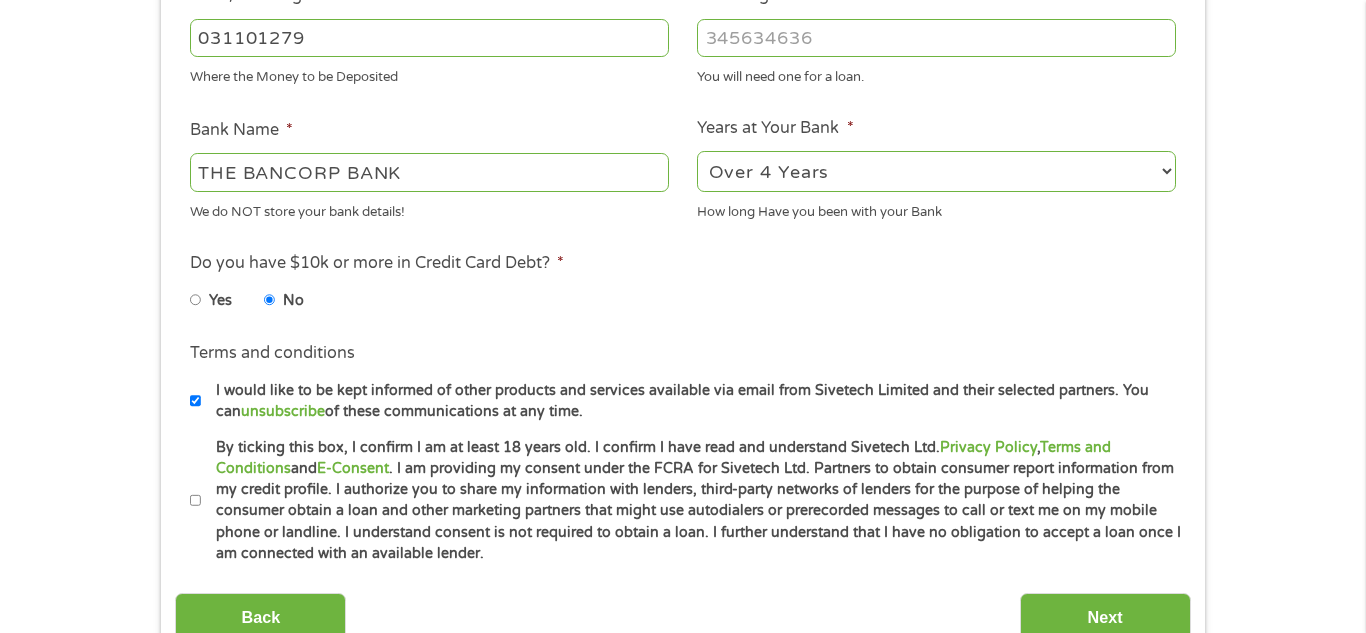 click on "By ticking this box, I confirm I am at least 18 years old. I confirm I have read and understand Sivetech Ltd.  Privacy Policy ,  Terms and Conditions  and  E-Consent . I am providing my consent under the FCRA for Sivetech Ltd. Partners to obtain consumer report information from my credit profile. I authorize you to share my information with lenders, third-party networks of lenders for the purpose of helping the consumer obtain a loan and other marketing partners that might use autodialers or prerecorded messages to call or text me on my mobile phone or landline. I understand consent is not required to obtain a loan. I further understand that I have no obligation to accept a loan once I am connected with an available lender." at bounding box center [196, 501] 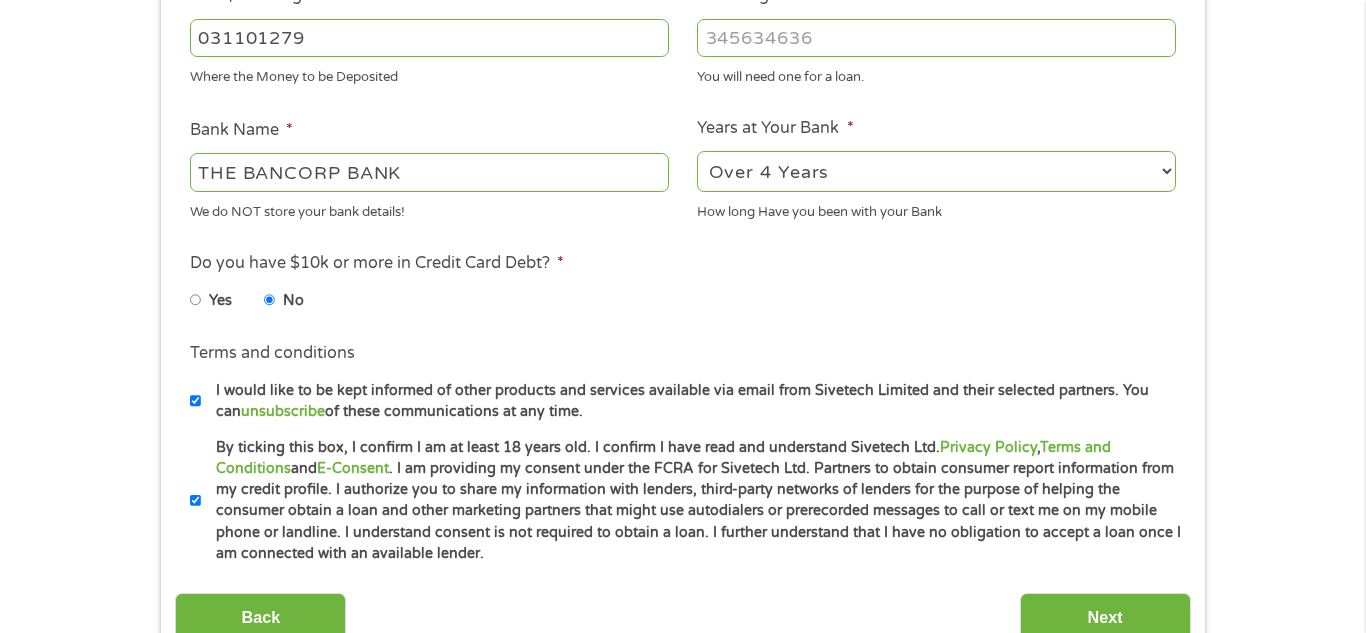 click on "I would like to be kept informed of other products and services available via email from Sivetech Limited and their selected partners. You can   unsubscribe   of these communications at any time." at bounding box center [196, 401] 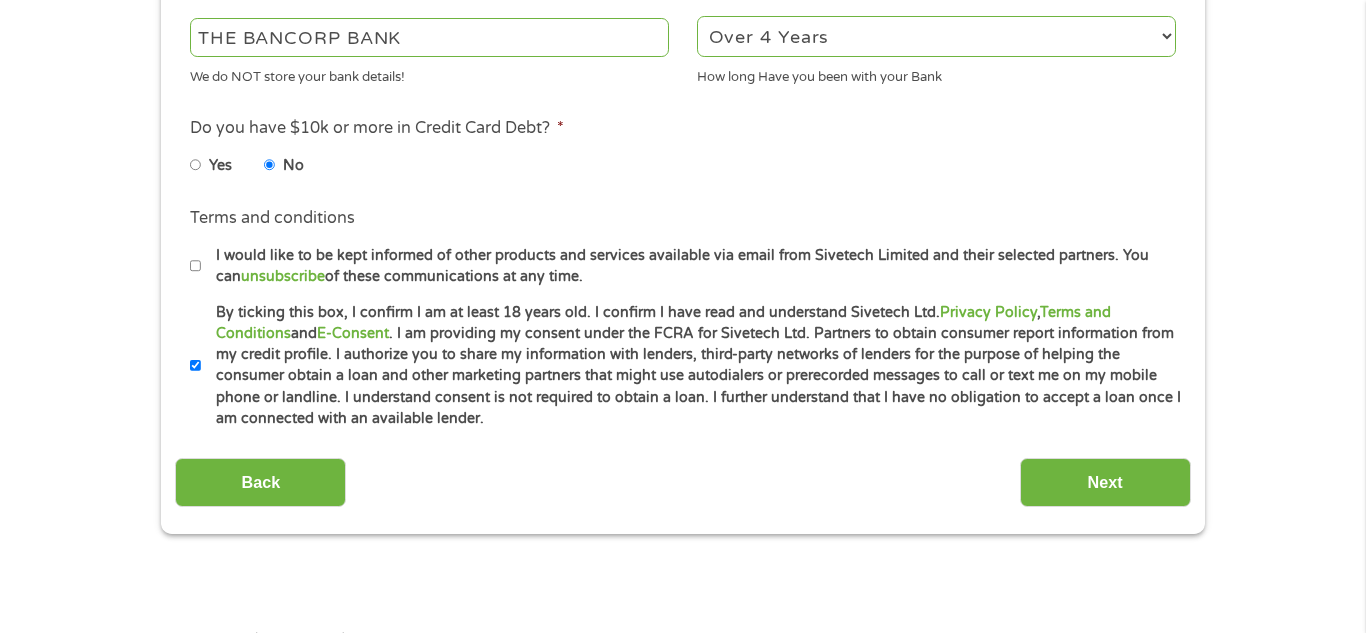 scroll, scrollTop: 804, scrollLeft: 0, axis: vertical 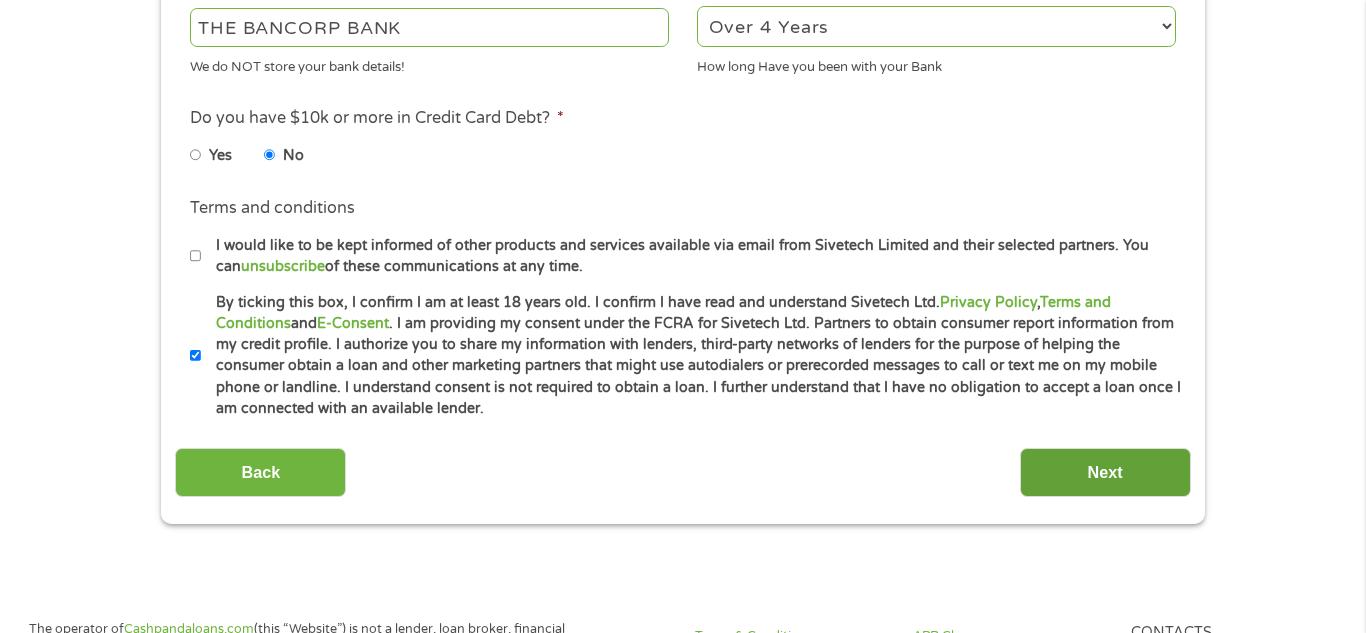 click on "Next" at bounding box center [1105, 472] 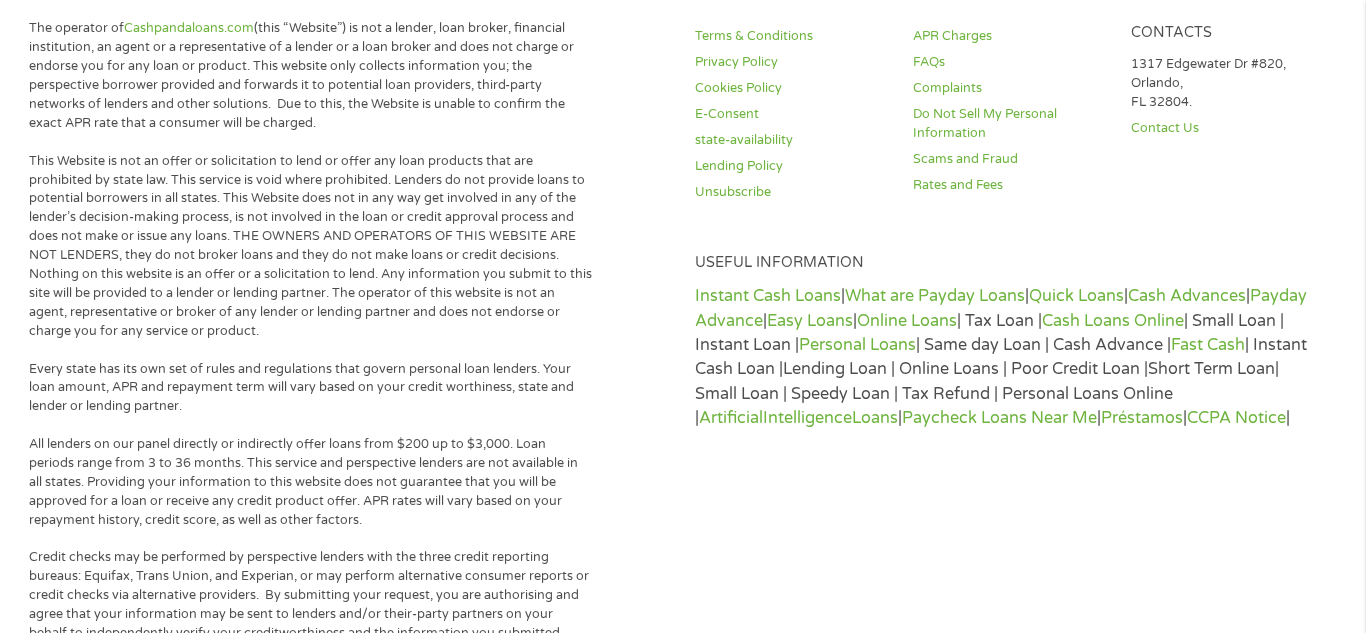 scroll, scrollTop: 8, scrollLeft: 8, axis: both 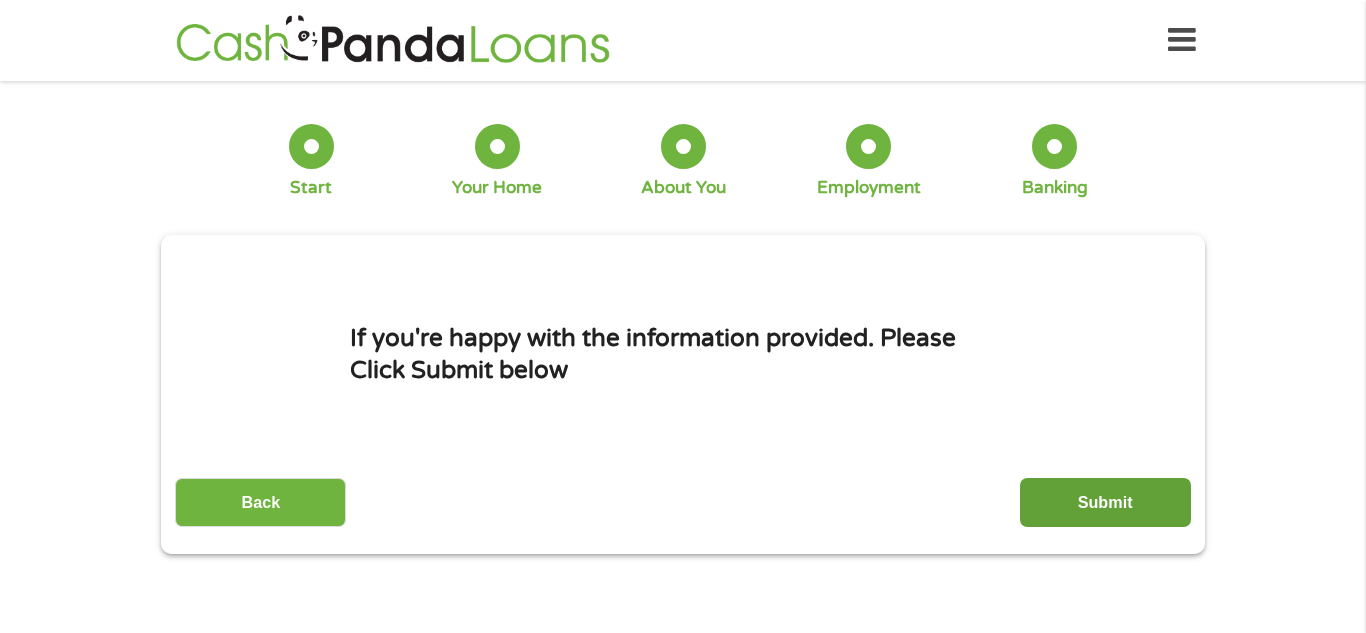 click on "Submit" at bounding box center [1105, 502] 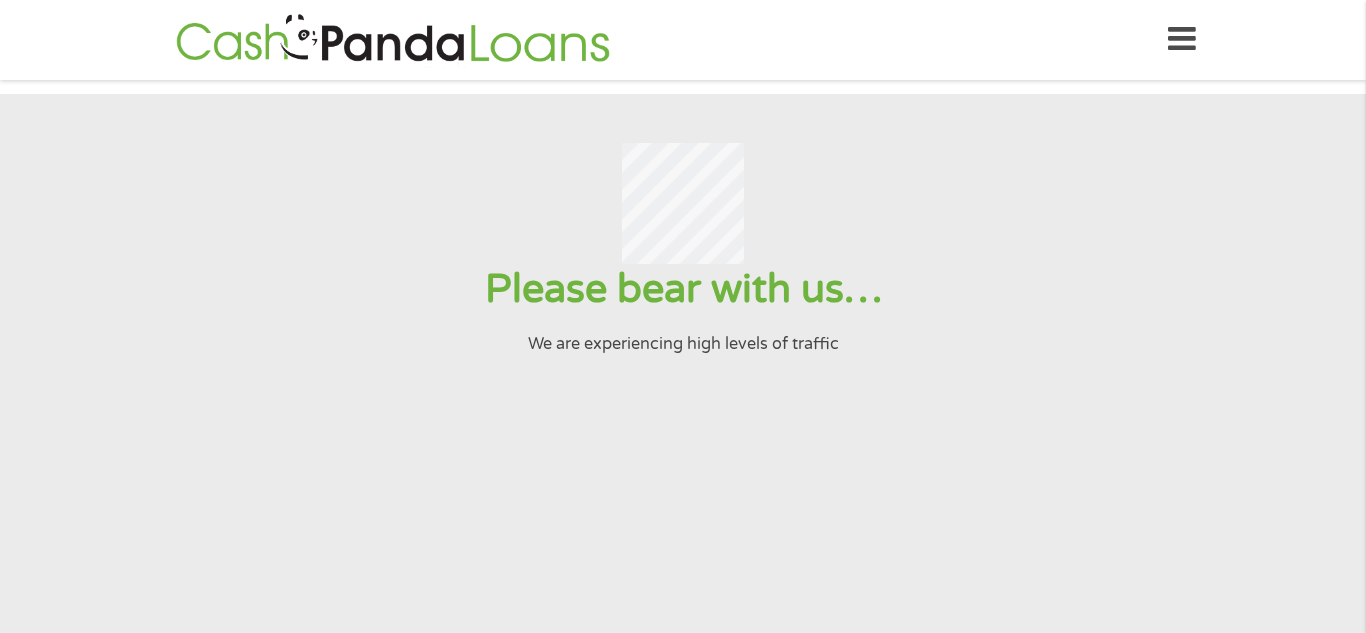scroll, scrollTop: 0, scrollLeft: 0, axis: both 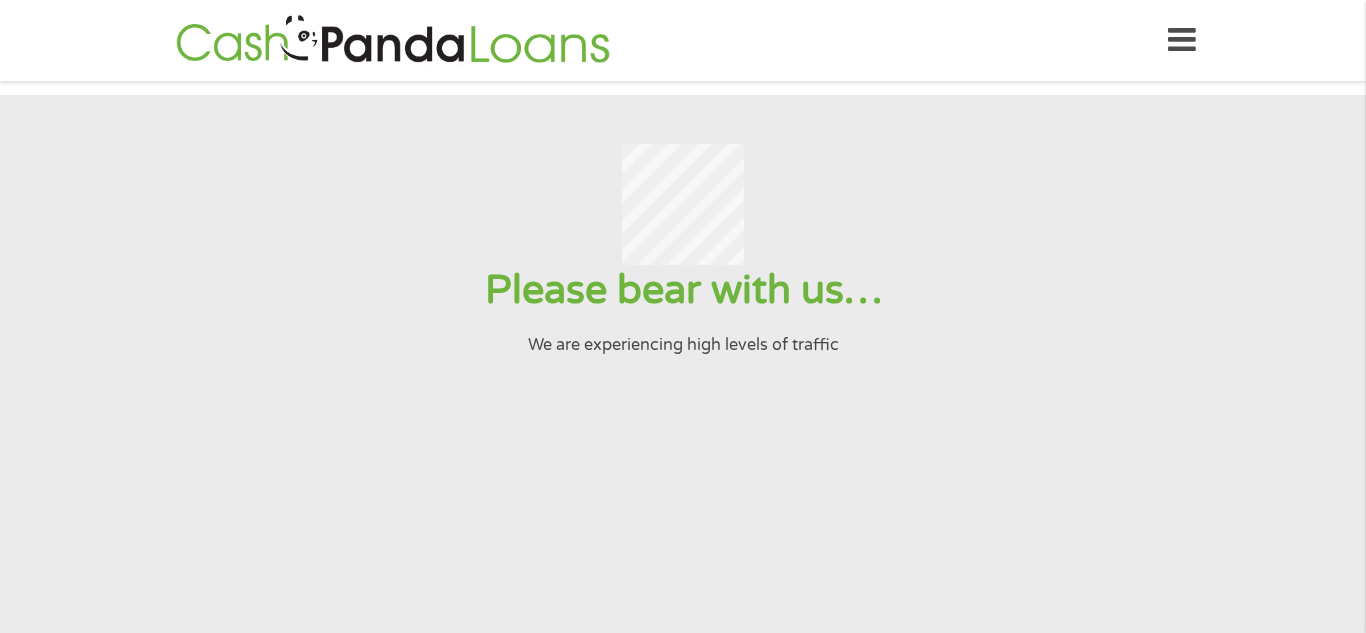 click at bounding box center [1182, 40] 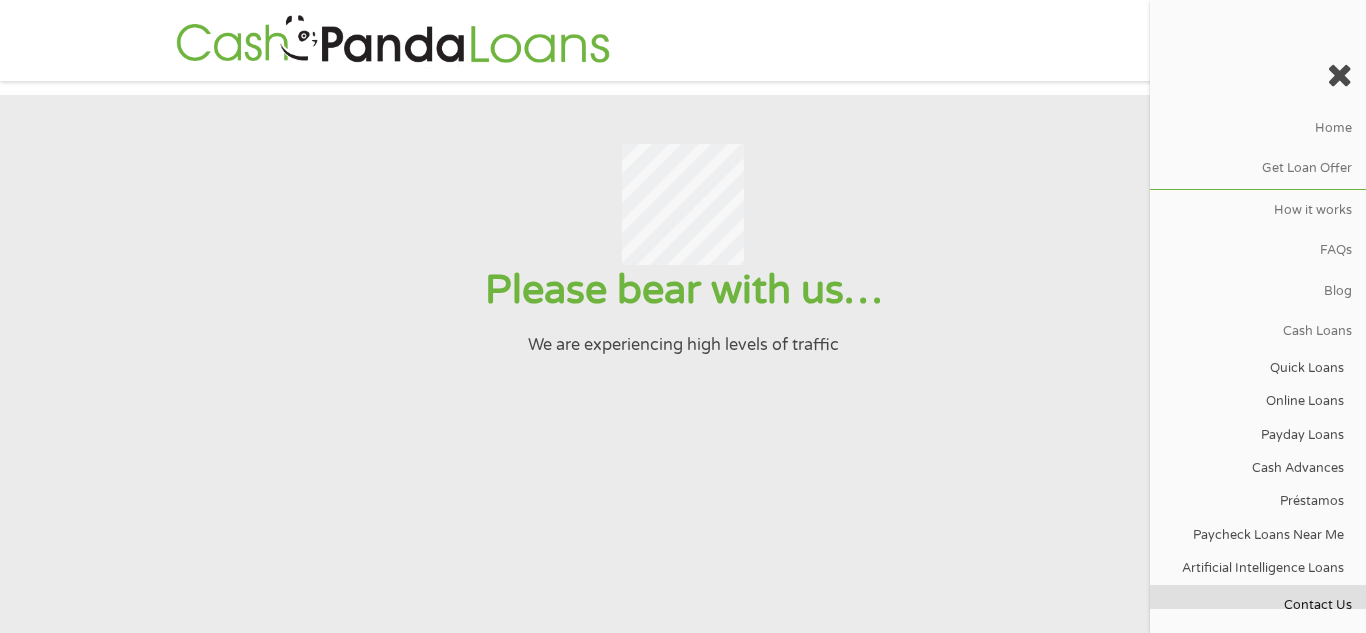 click on "Contact Us" at bounding box center (1258, 605) 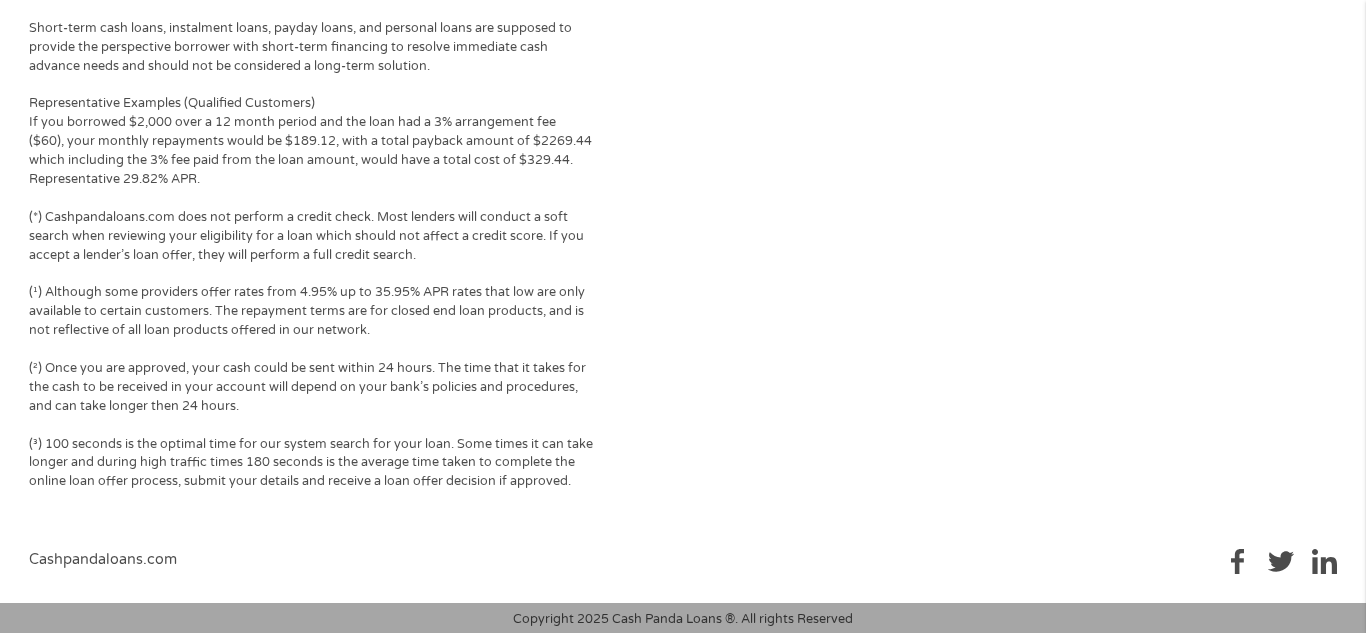 scroll, scrollTop: 1950, scrollLeft: 0, axis: vertical 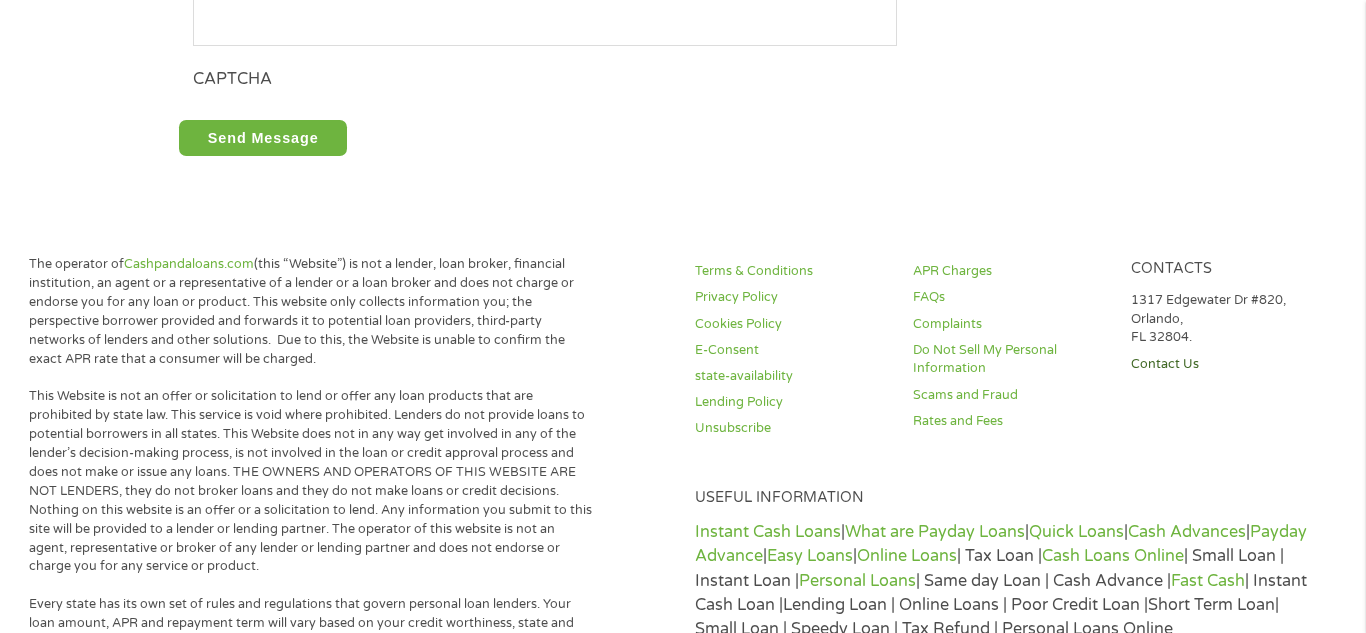 click on "Contact Us" at bounding box center (1228, 364) 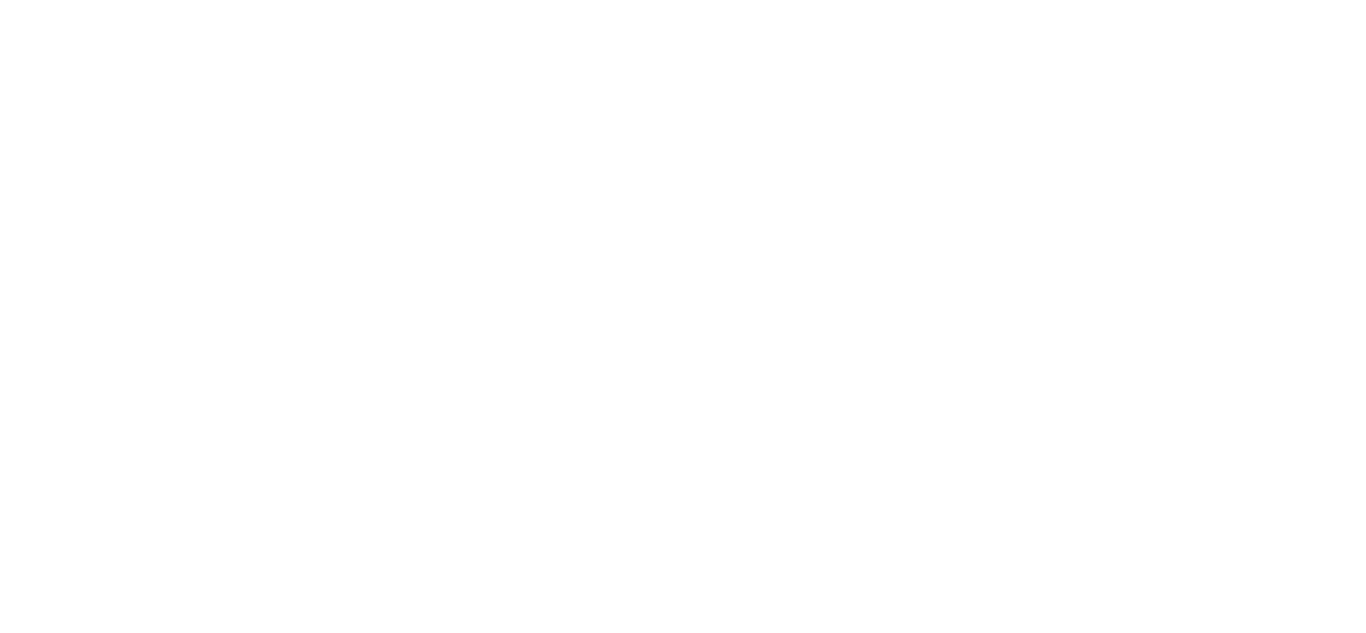 scroll, scrollTop: 0, scrollLeft: 0, axis: both 